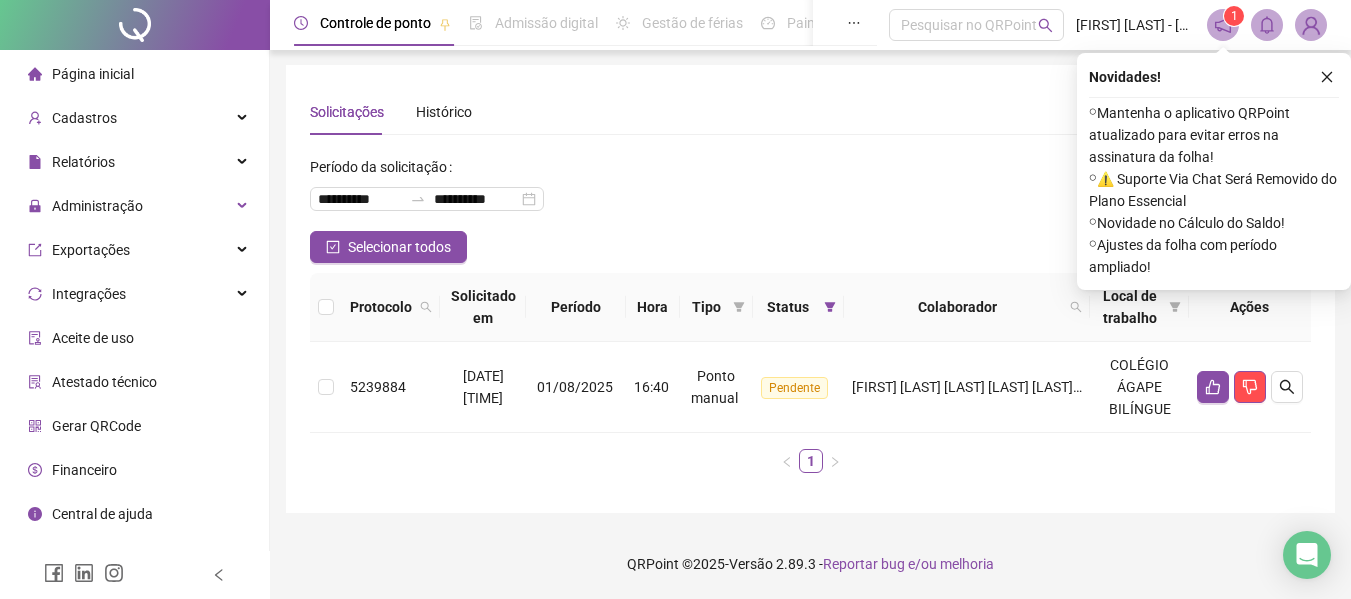 scroll, scrollTop: 1, scrollLeft: 0, axis: vertical 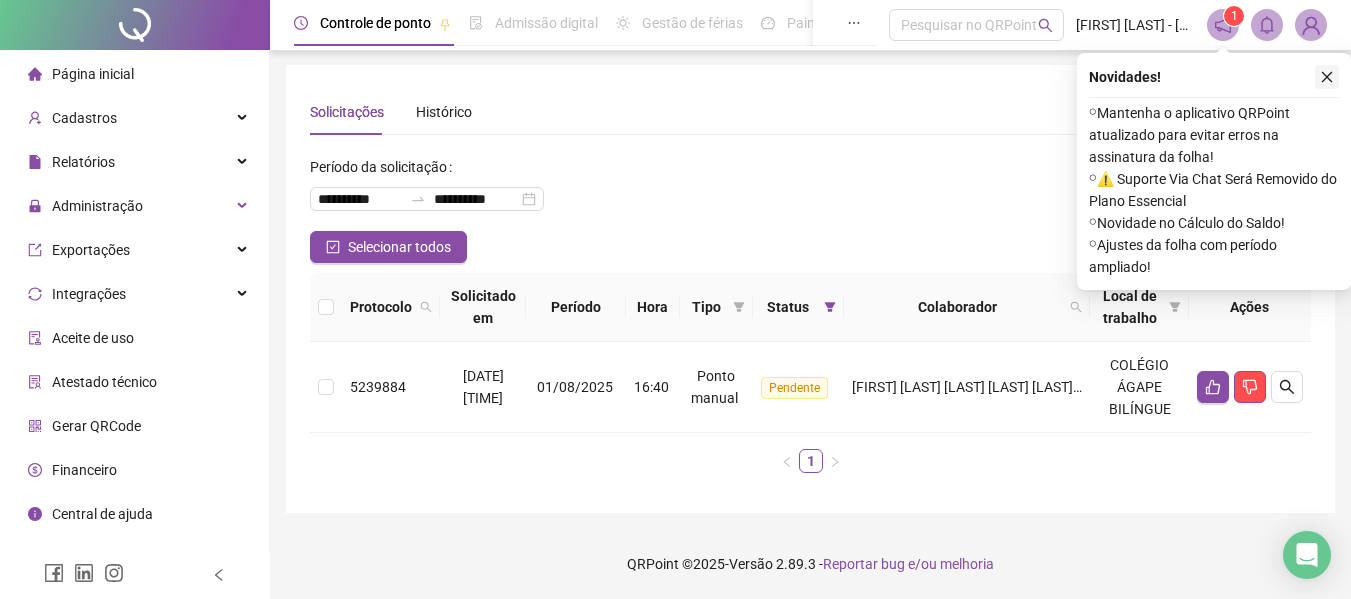 click 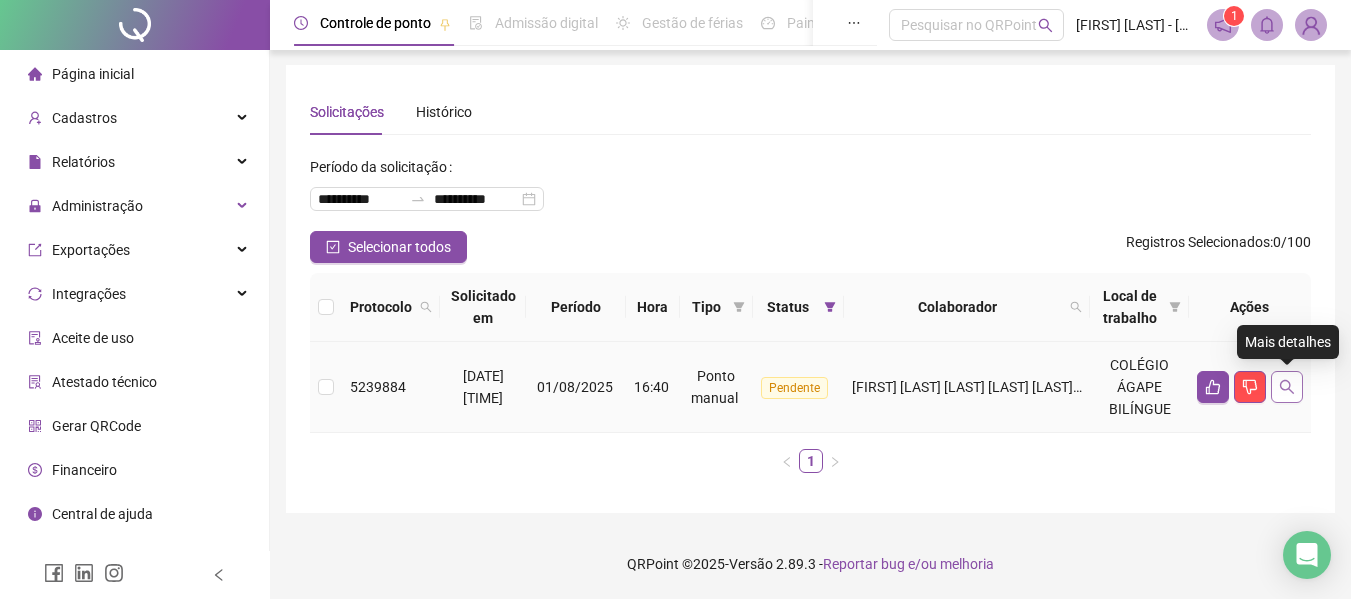 click at bounding box center (1287, 387) 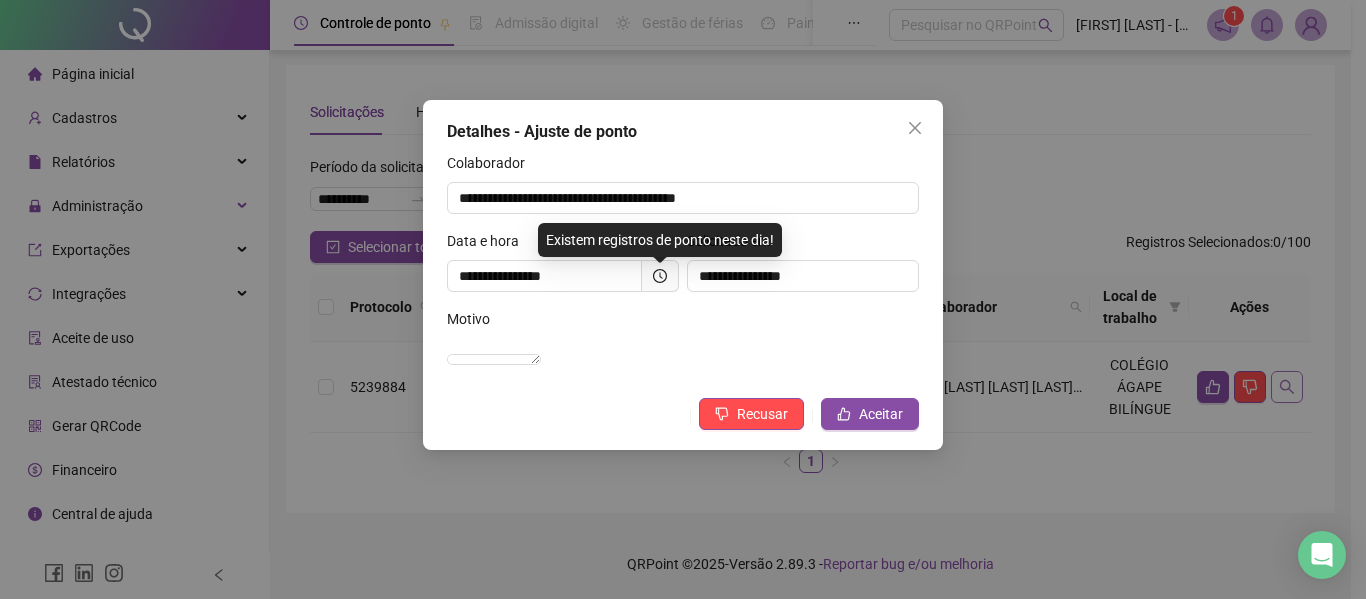 click on "**********" at bounding box center (683, 299) 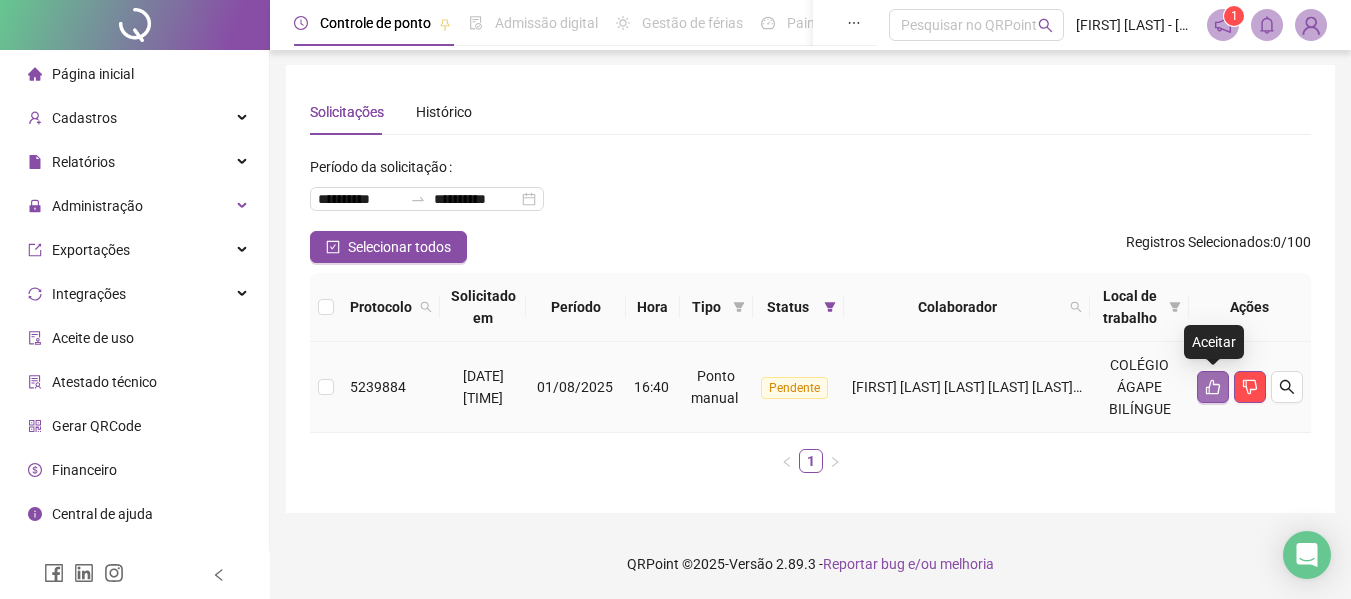 click 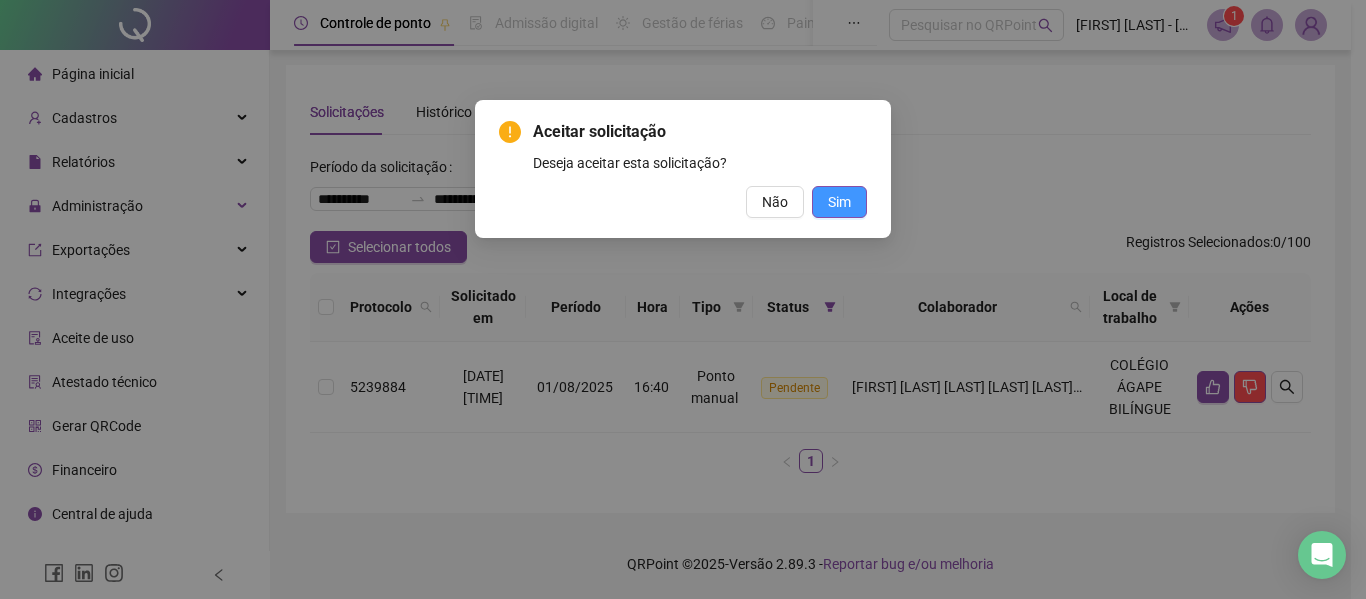 click on "Sim" at bounding box center (839, 202) 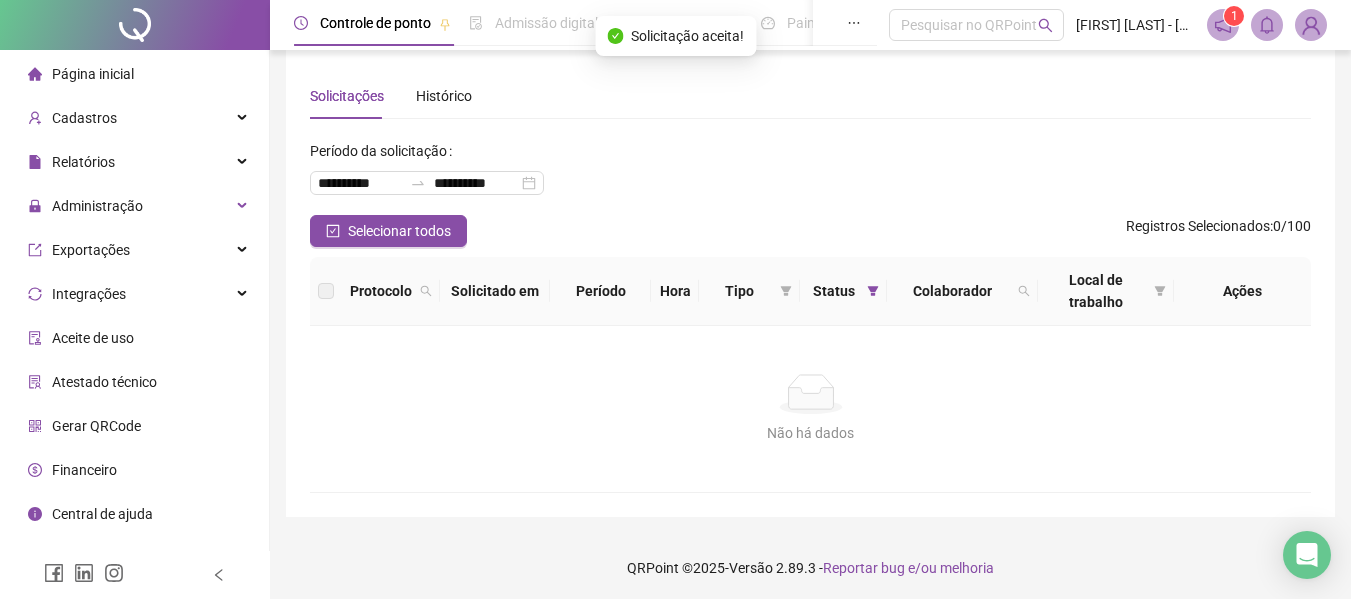 scroll, scrollTop: 21, scrollLeft: 0, axis: vertical 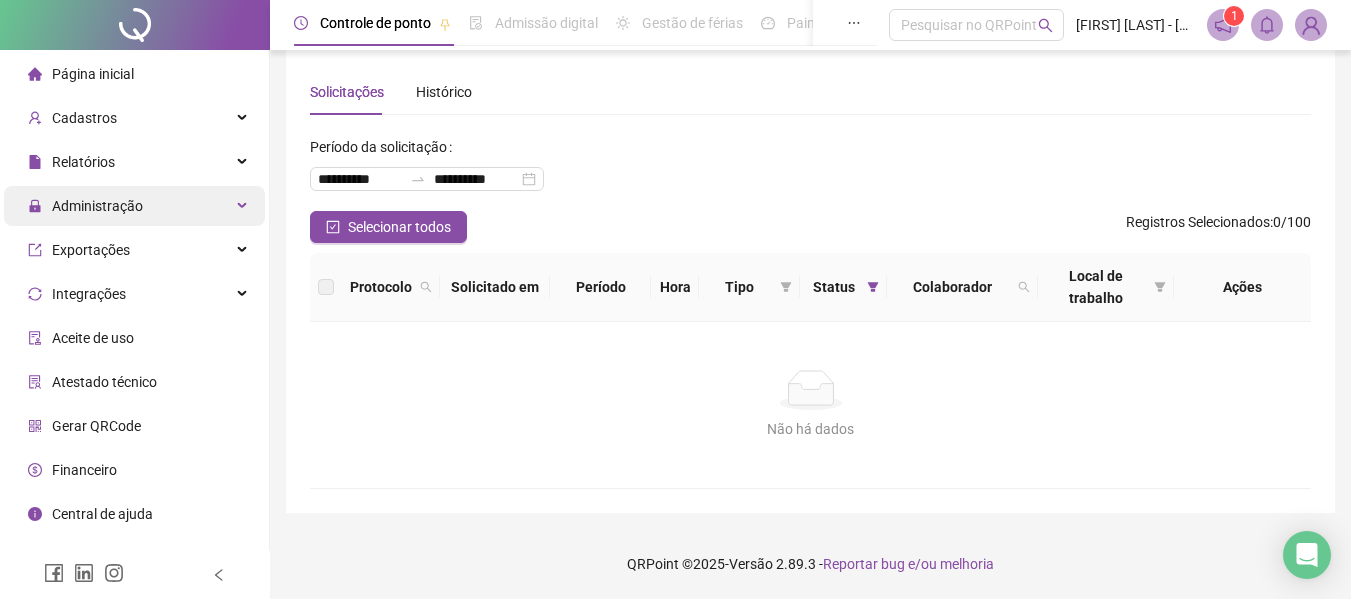 click on "Administração" at bounding box center (97, 206) 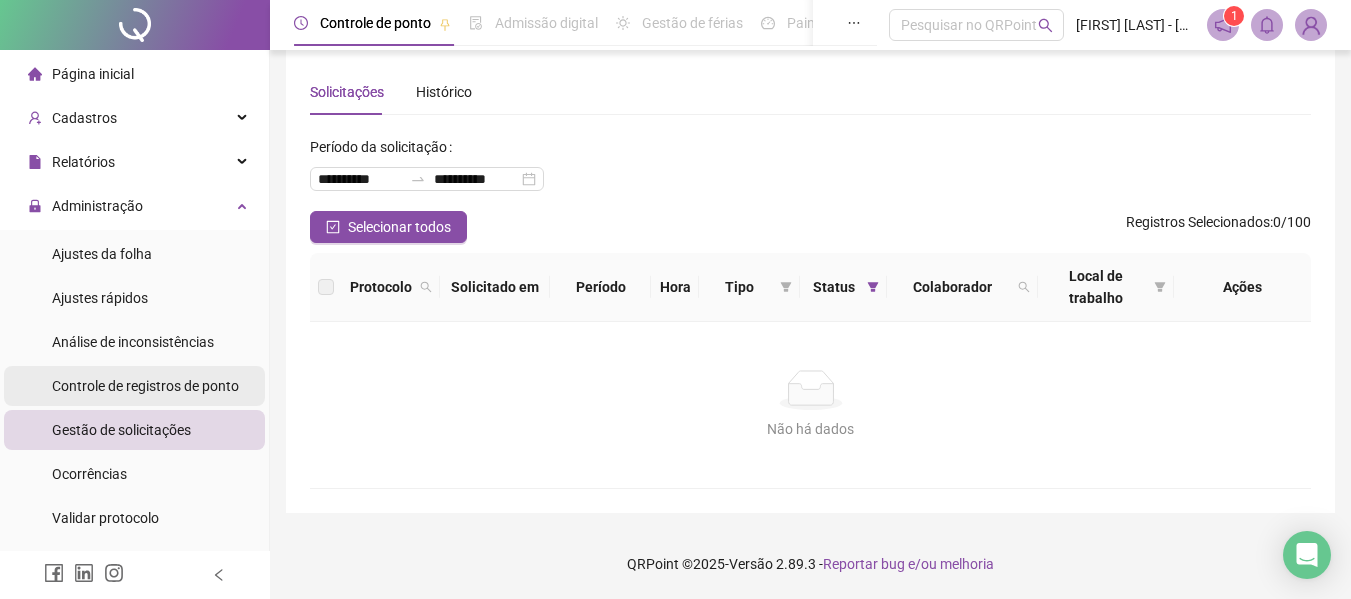 click on "Controle de registros de ponto" at bounding box center [145, 386] 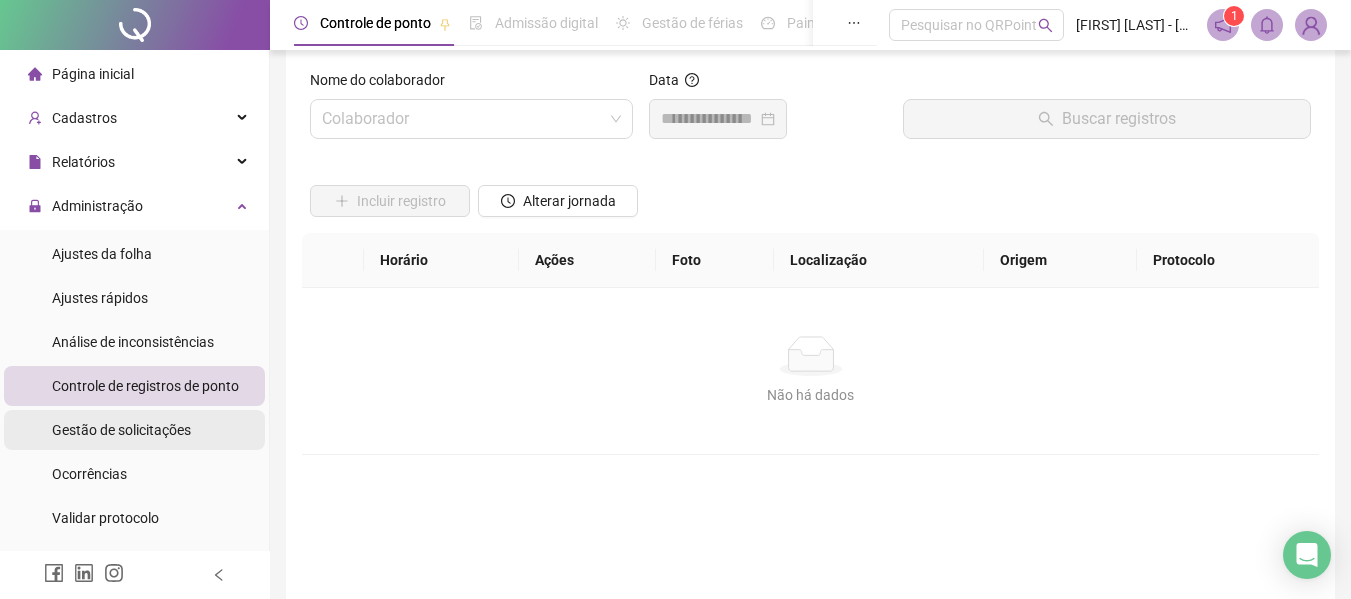 click on "Gestão de solicitações" at bounding box center [121, 430] 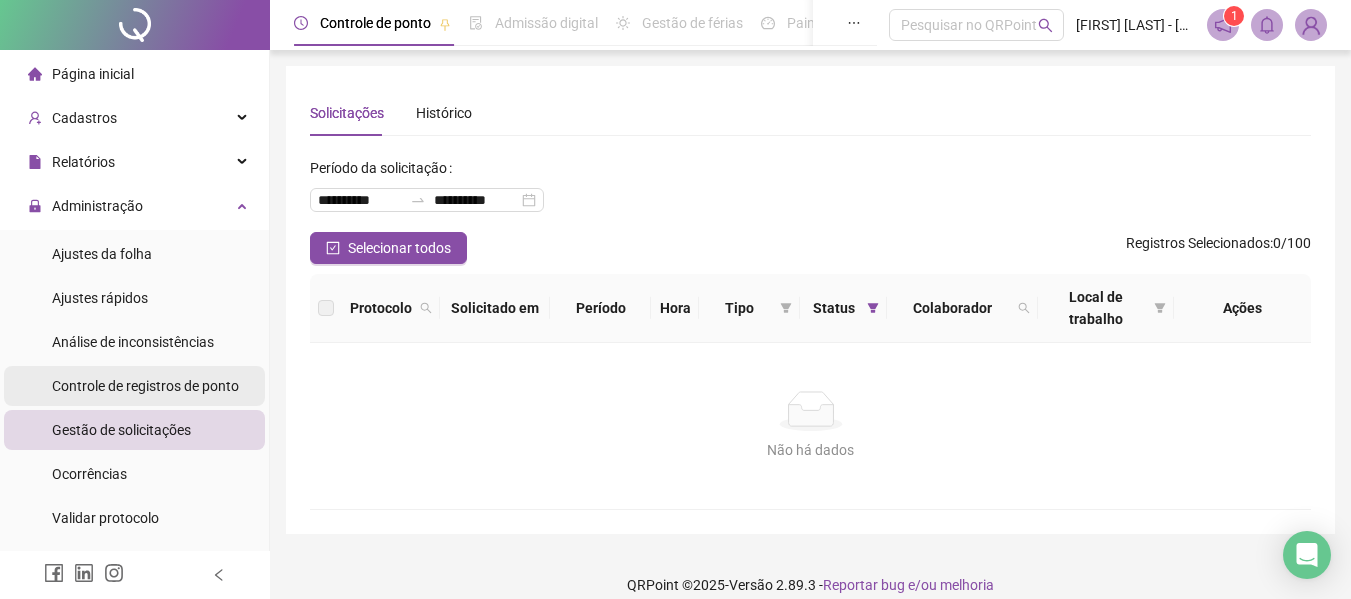 click on "Controle de registros de ponto" at bounding box center [145, 386] 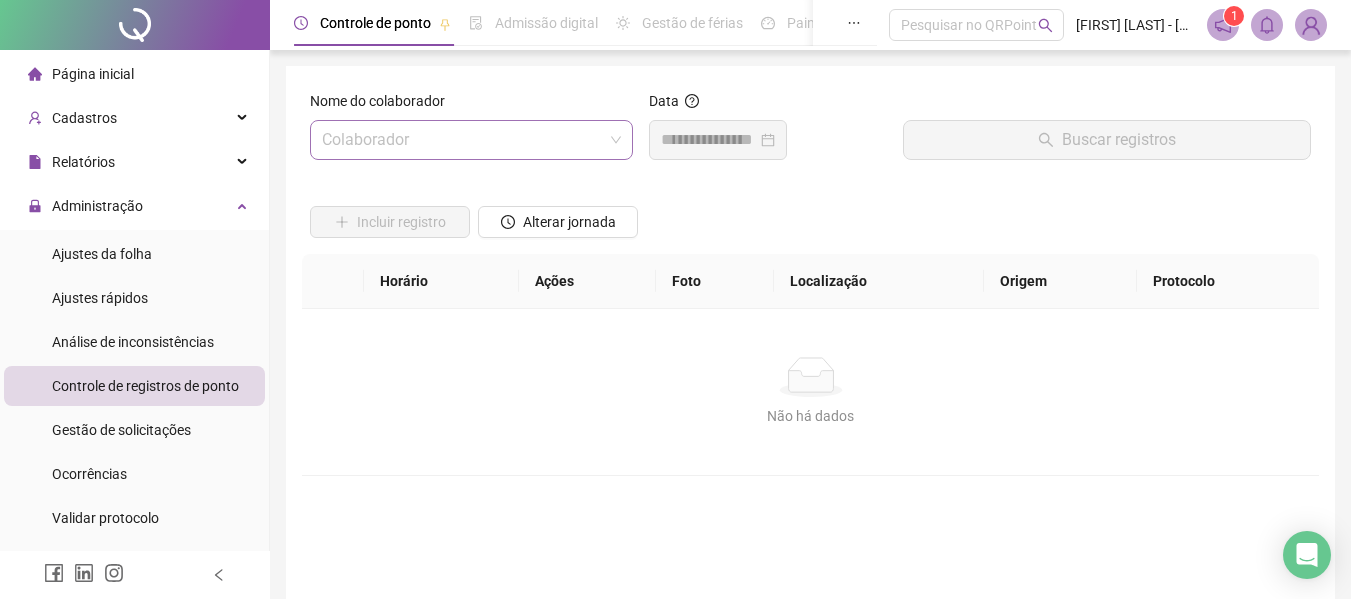 click at bounding box center (462, 140) 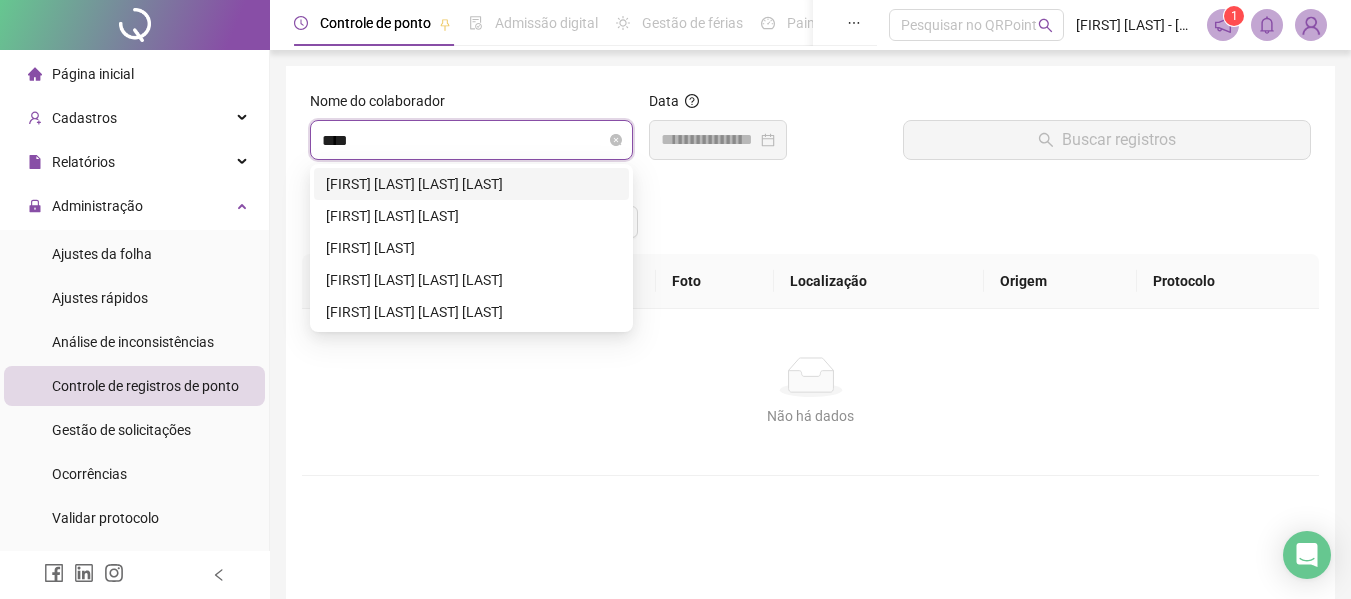 type on "*****" 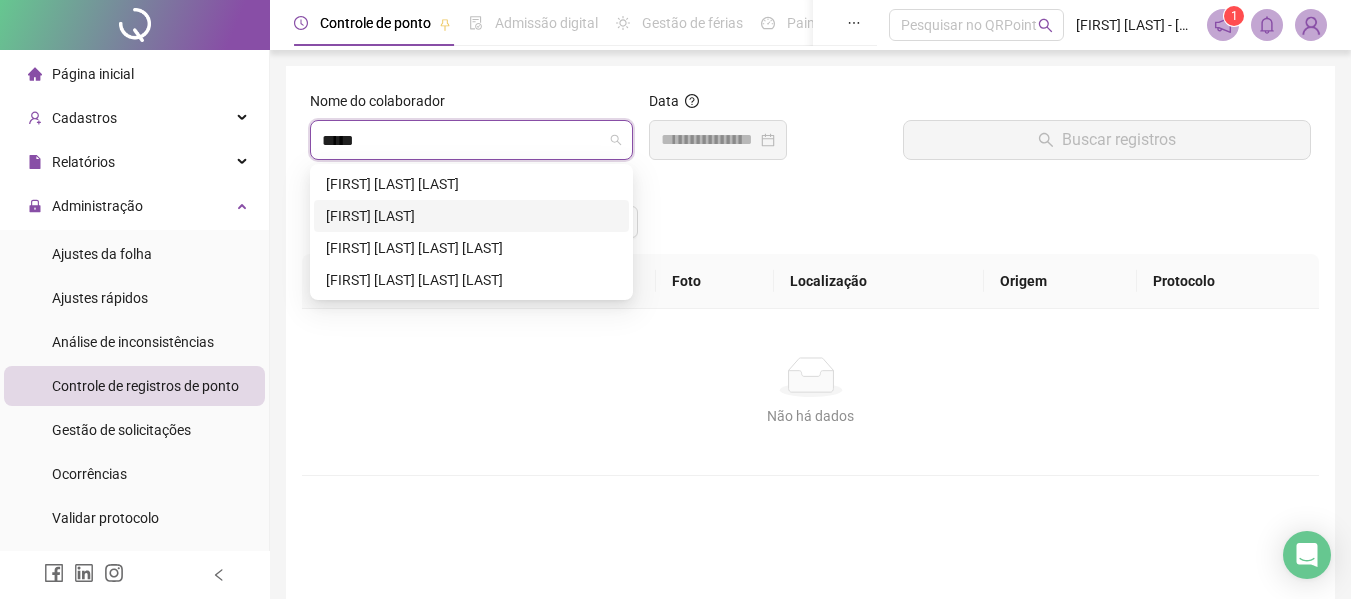 click on "[FIRST] [LAST]" at bounding box center [471, 216] 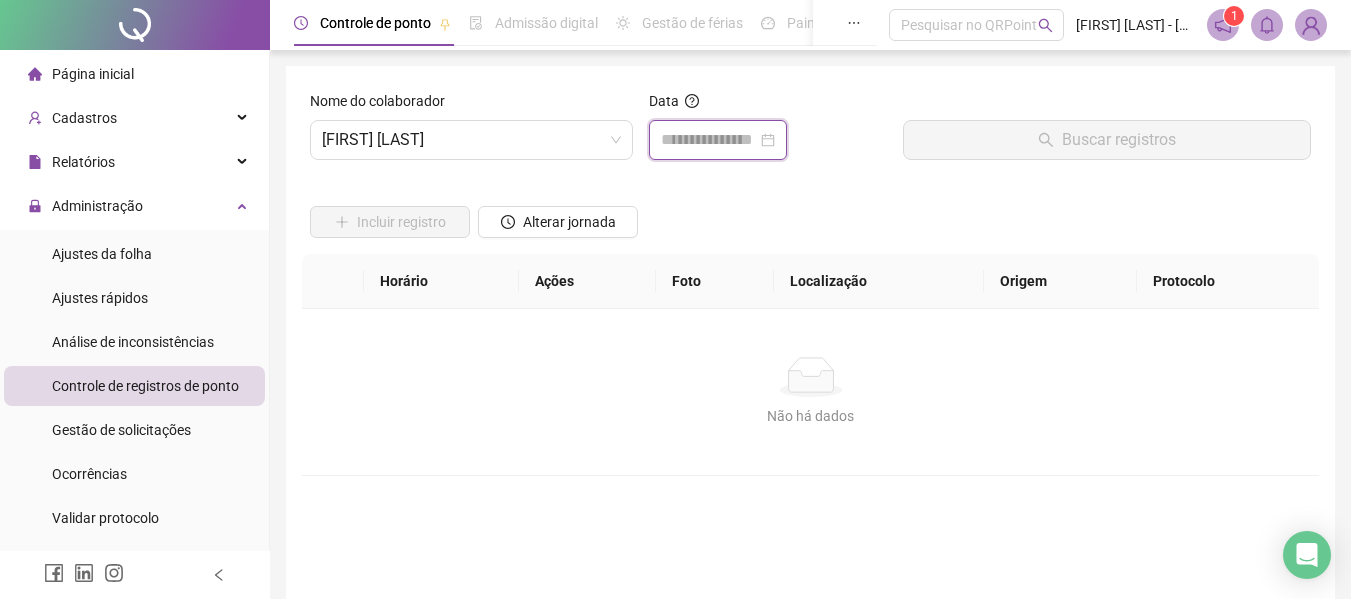click at bounding box center (709, 140) 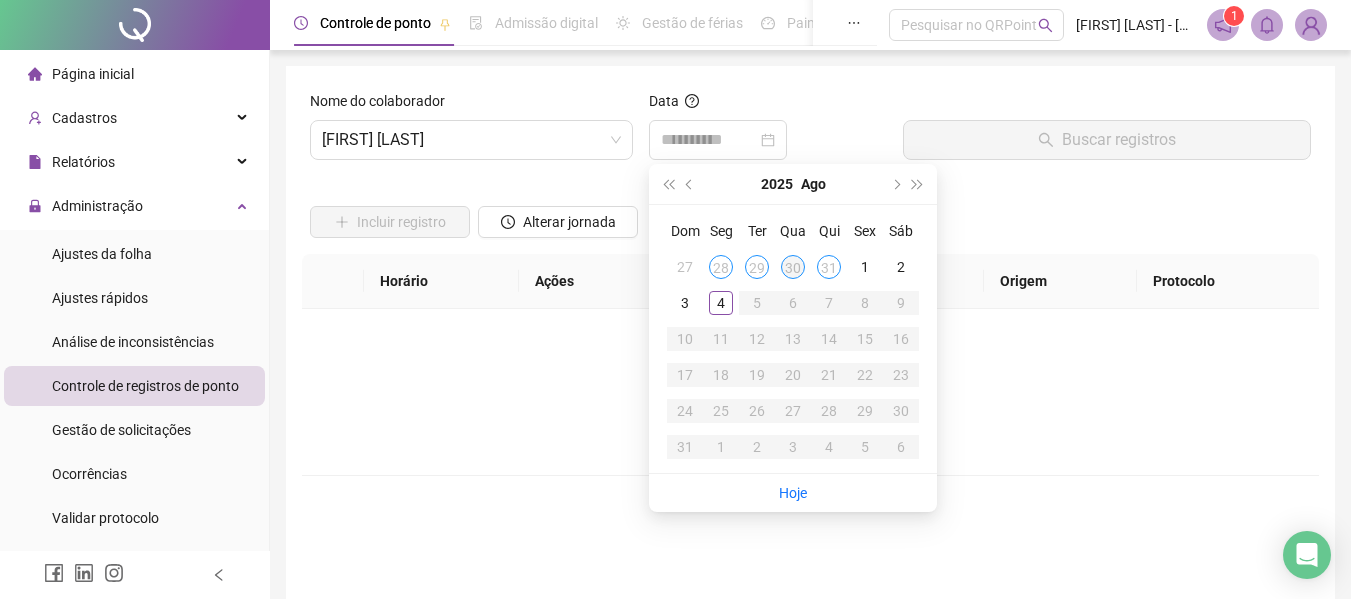 click on "30" at bounding box center [793, 267] 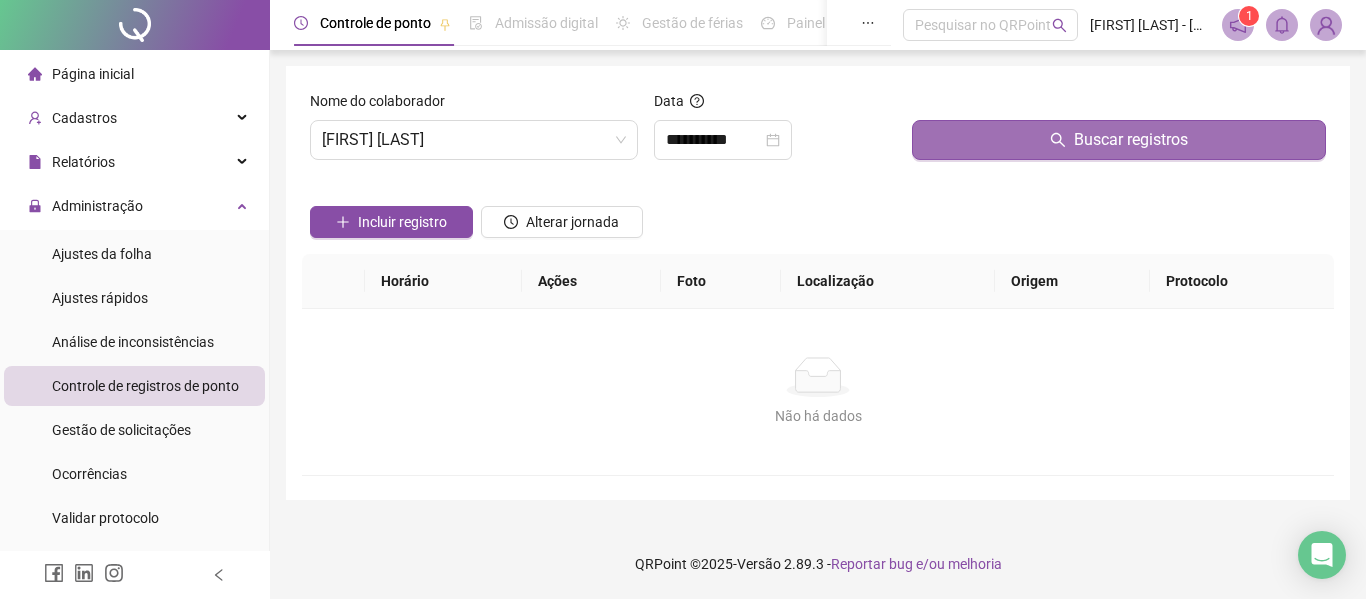 click on "Buscar registros" at bounding box center (1119, 140) 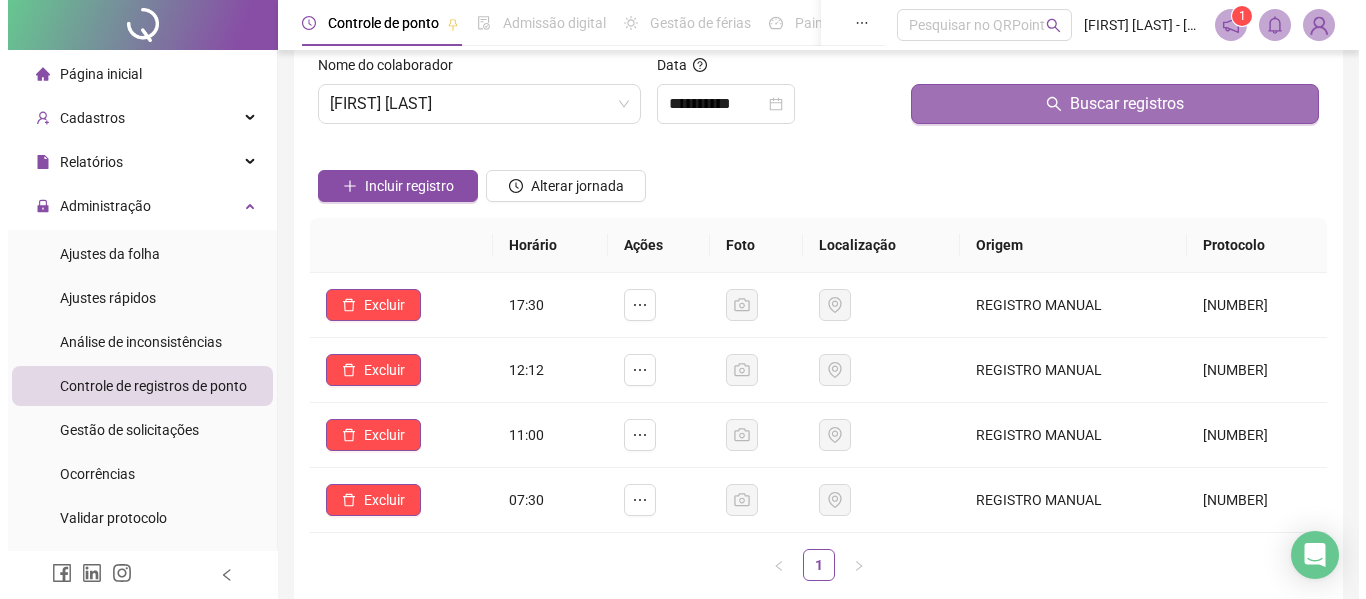scroll, scrollTop: 0, scrollLeft: 0, axis: both 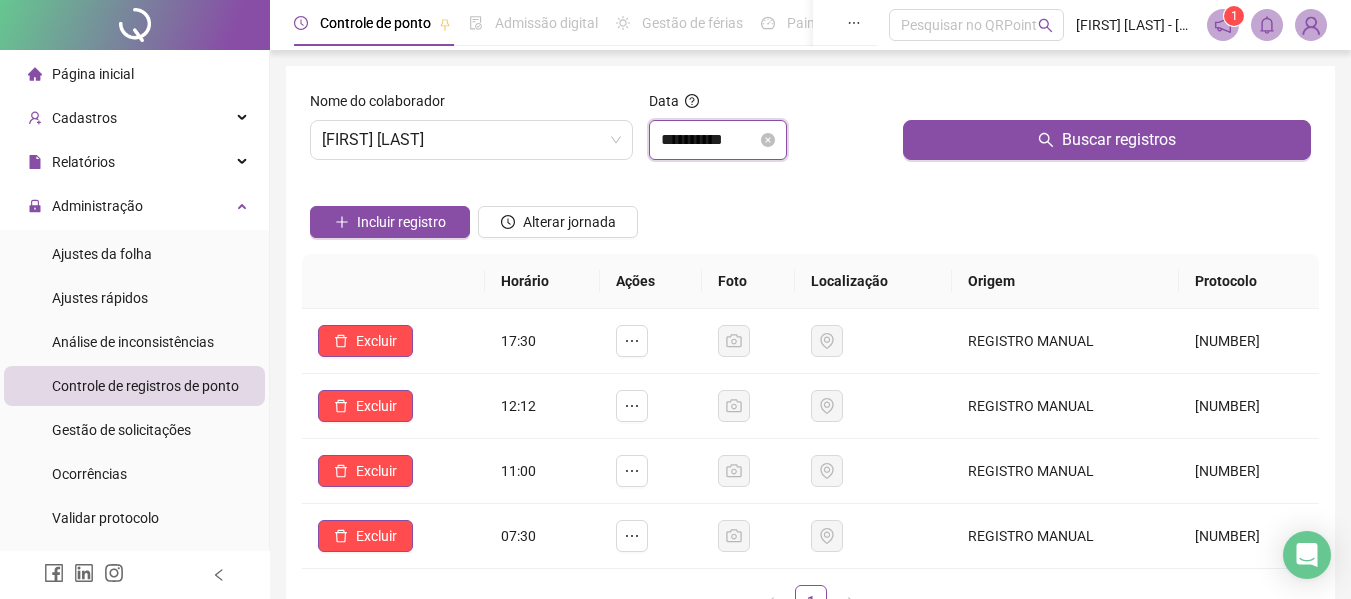 click on "**********" at bounding box center (709, 140) 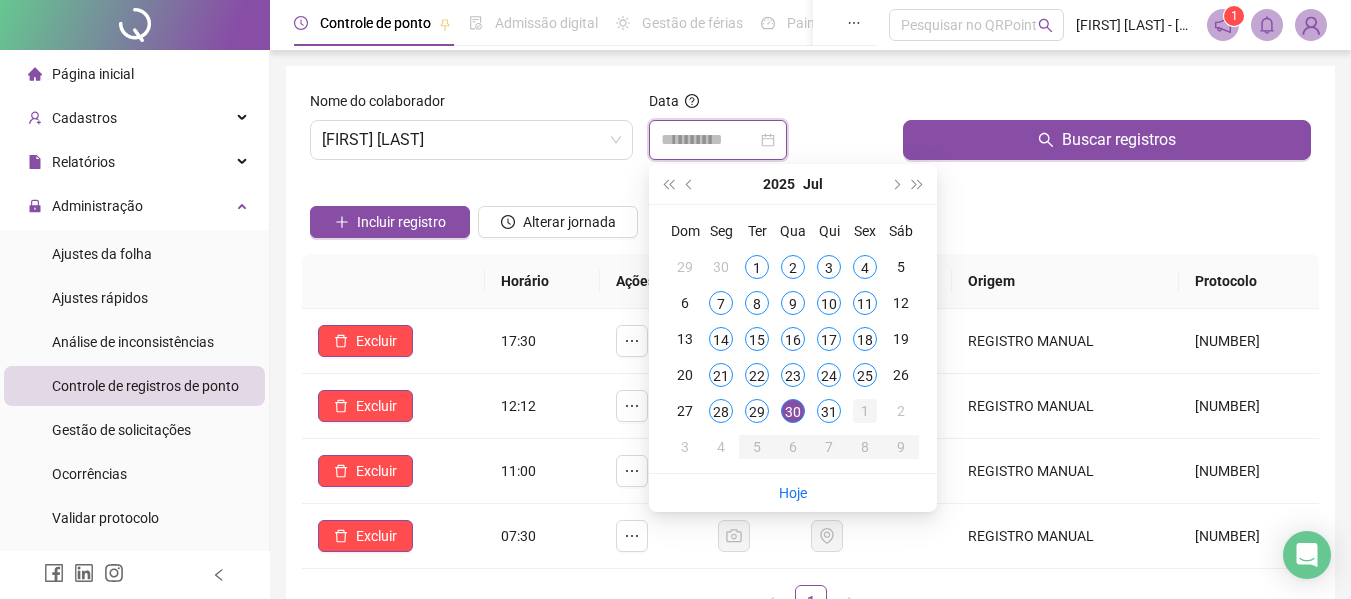 type on "**********" 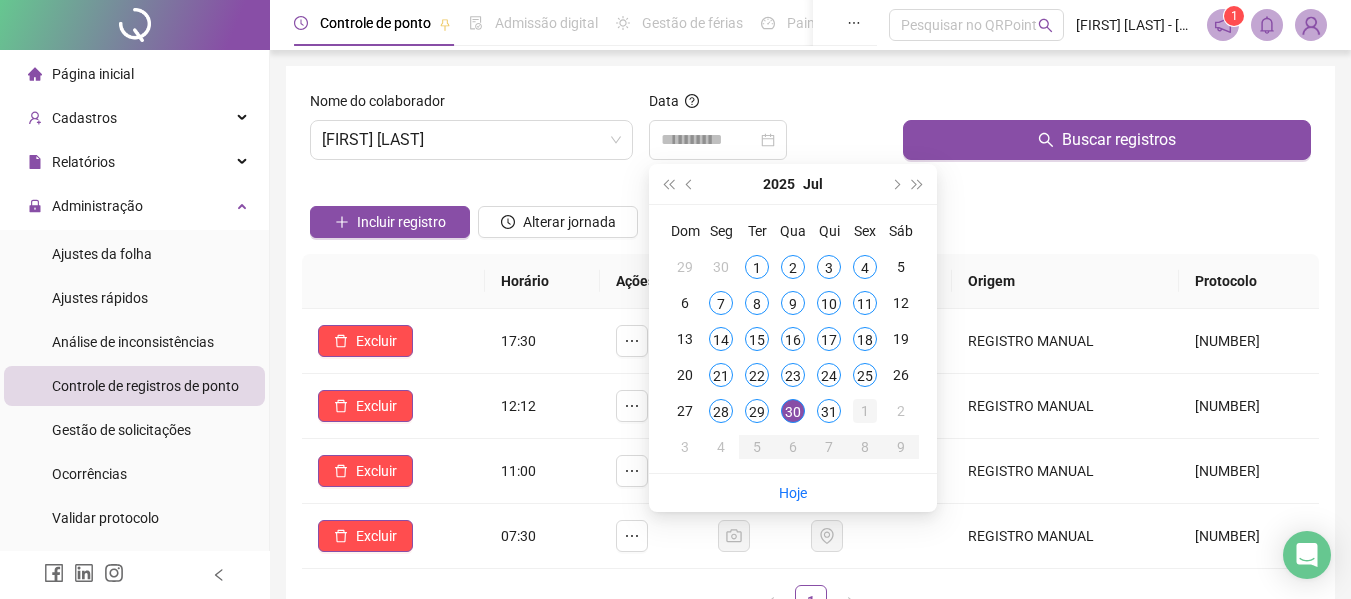 click on "1" at bounding box center [865, 411] 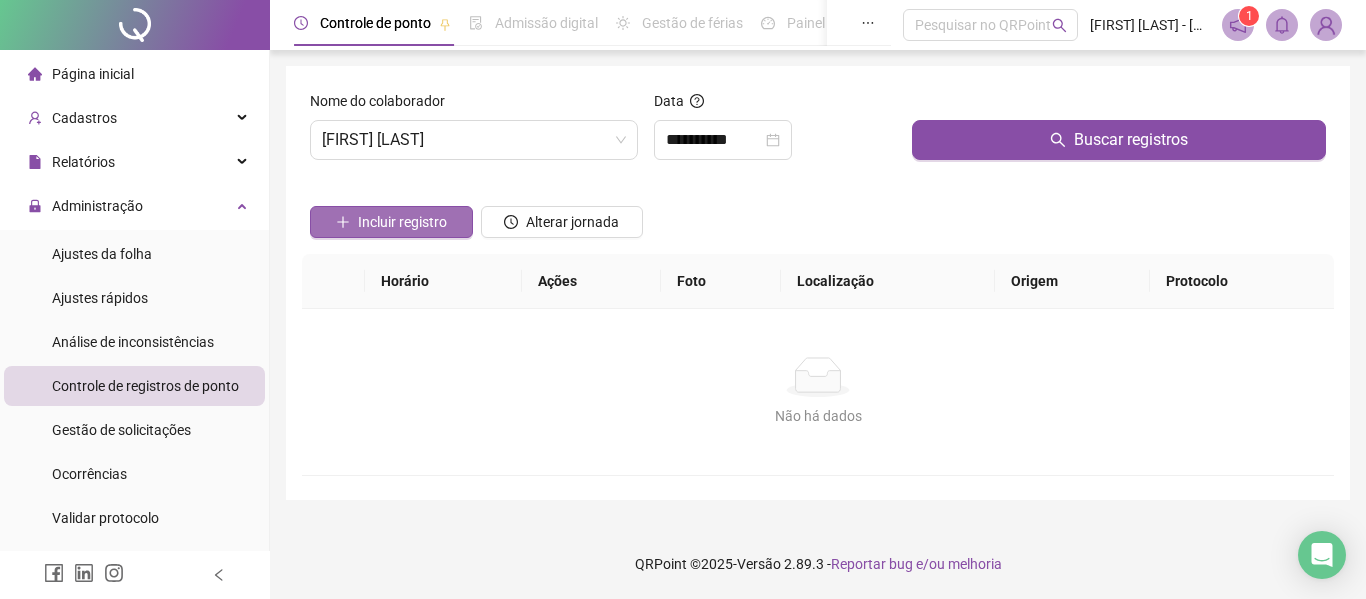 click on "Incluir registro" at bounding box center [402, 222] 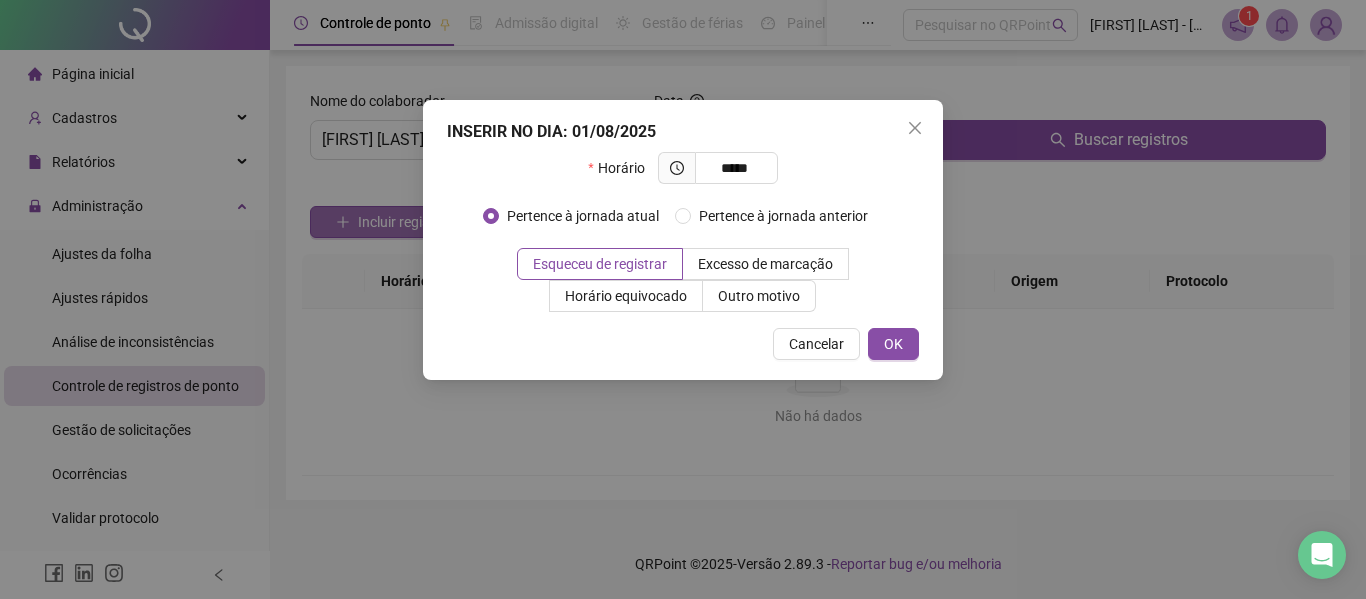 type on "*****" 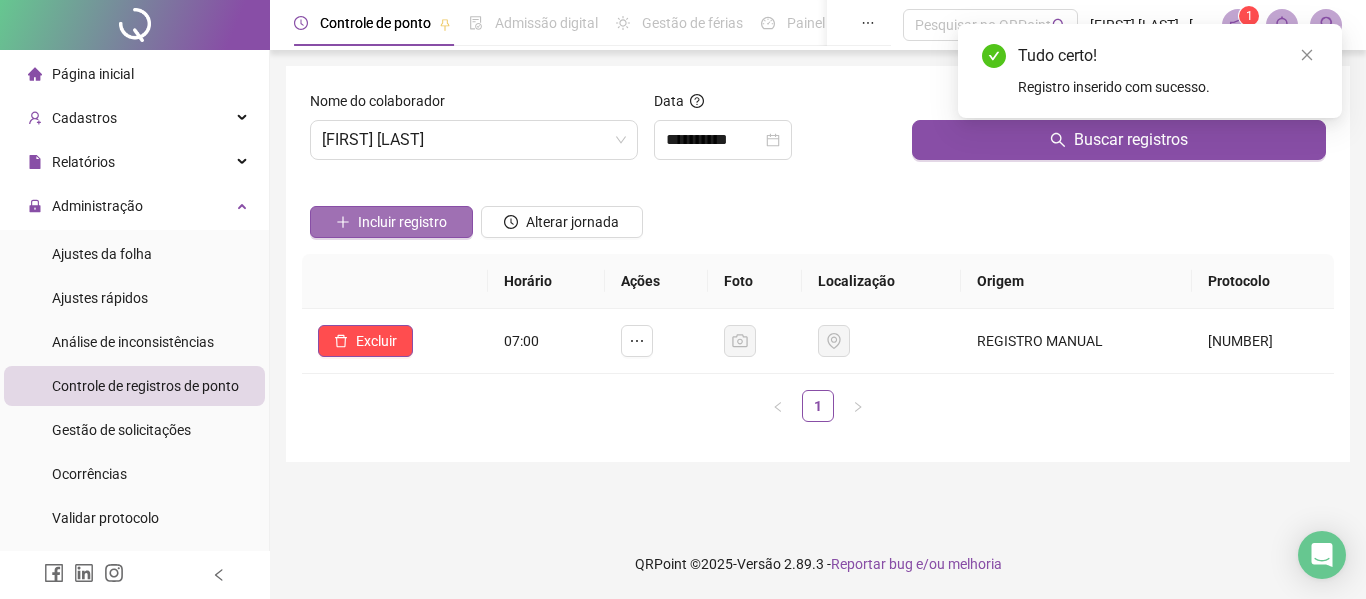 type 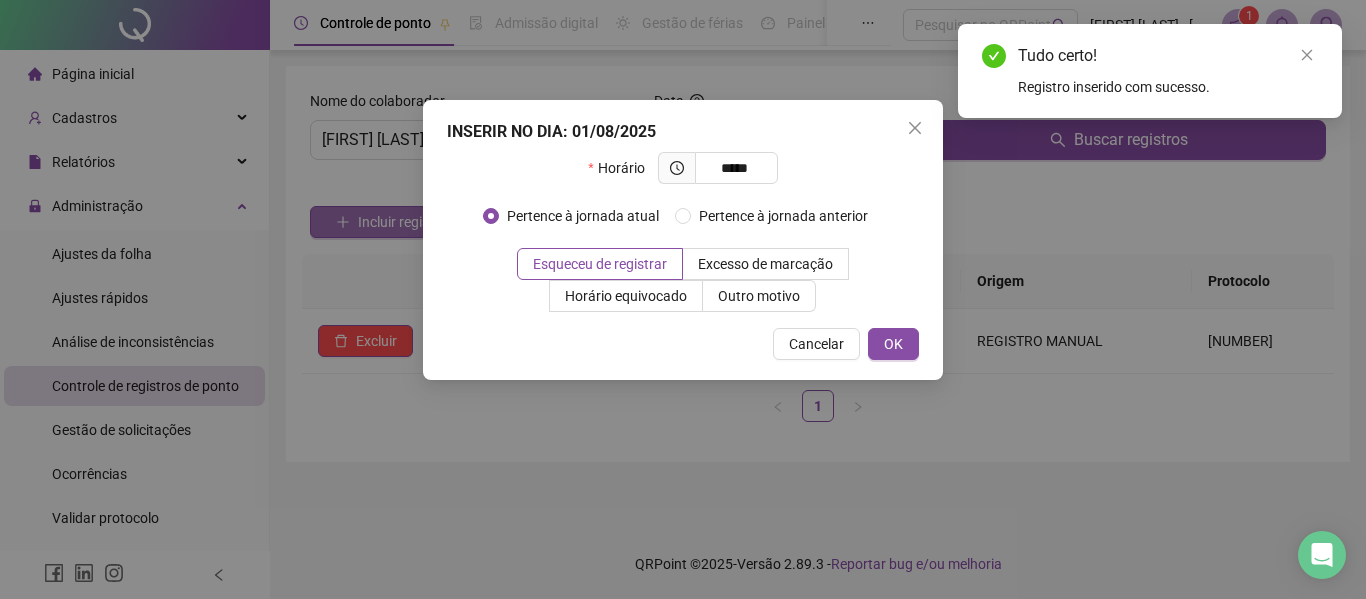 type on "*****" 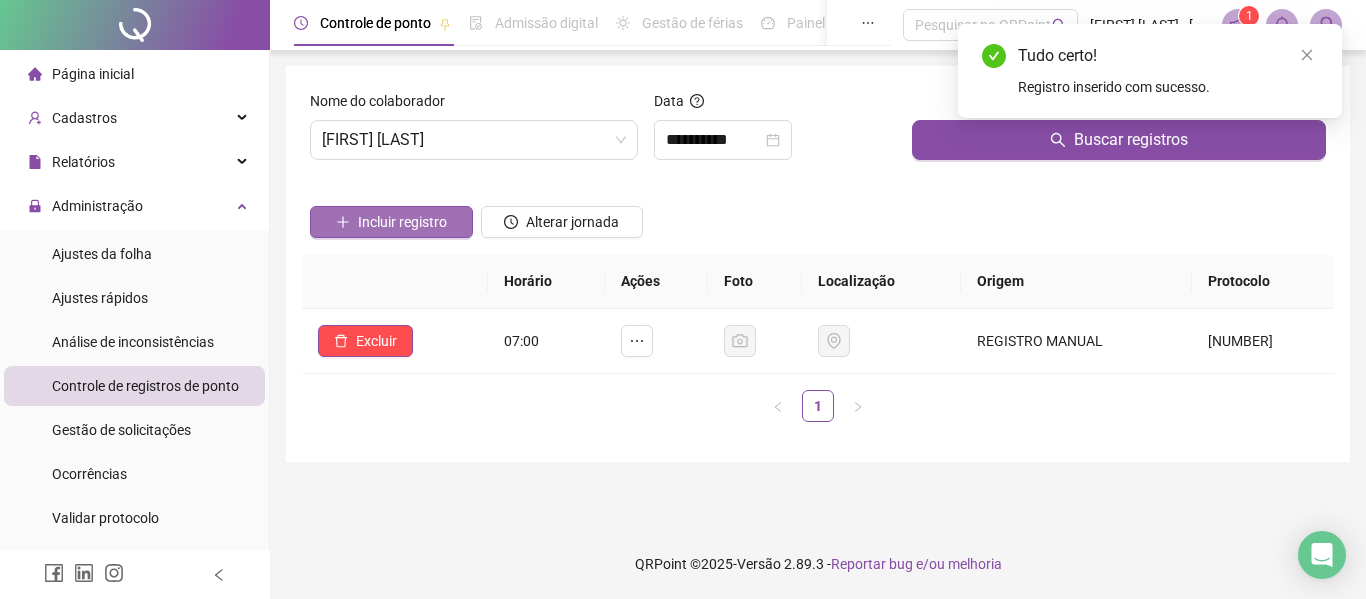 click on "Incluir registro" at bounding box center [391, 222] 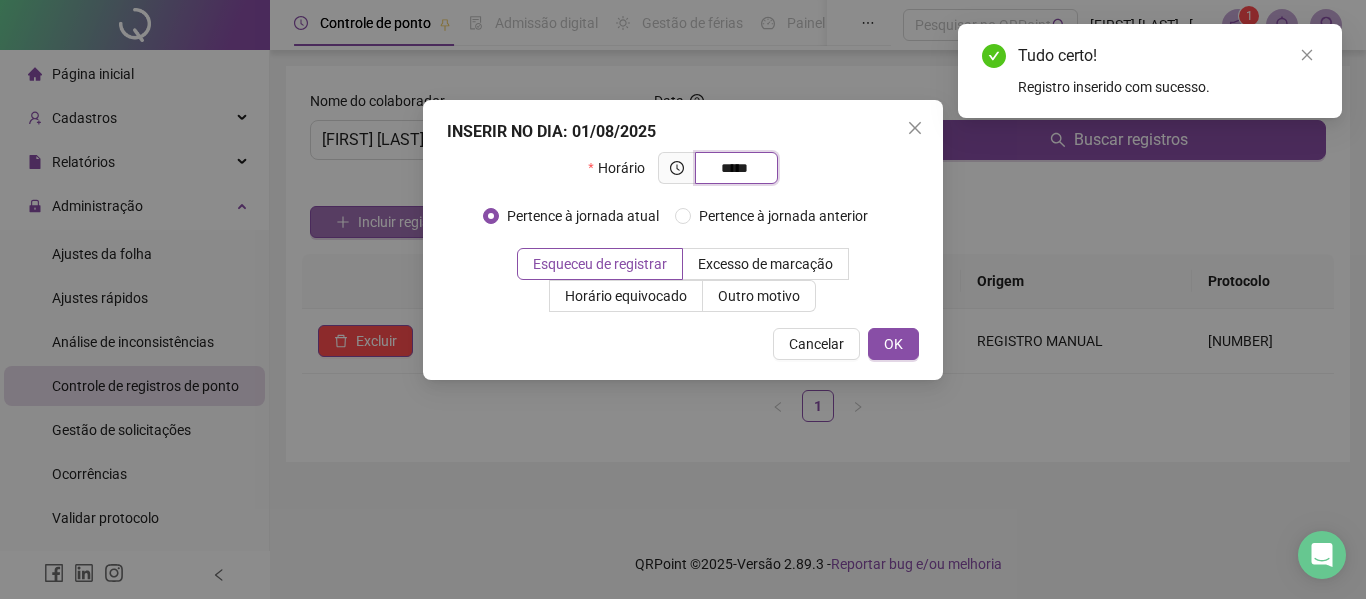 type on "*****" 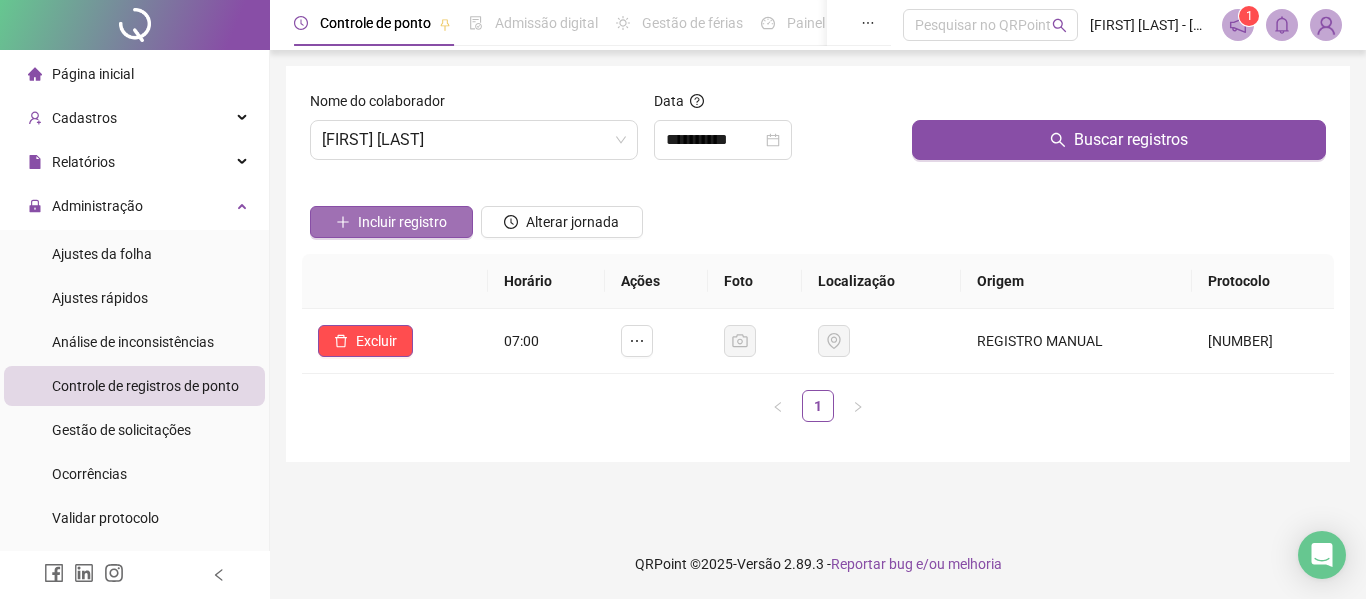 click on "Incluir registro" at bounding box center [402, 222] 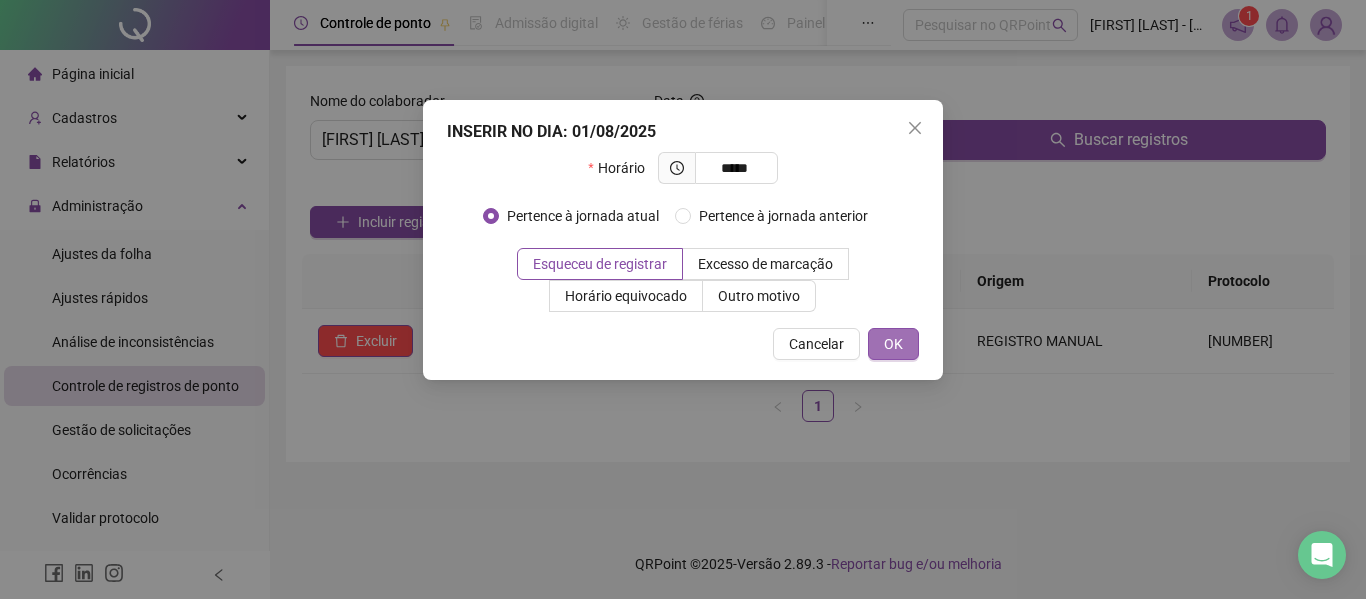 type on "*****" 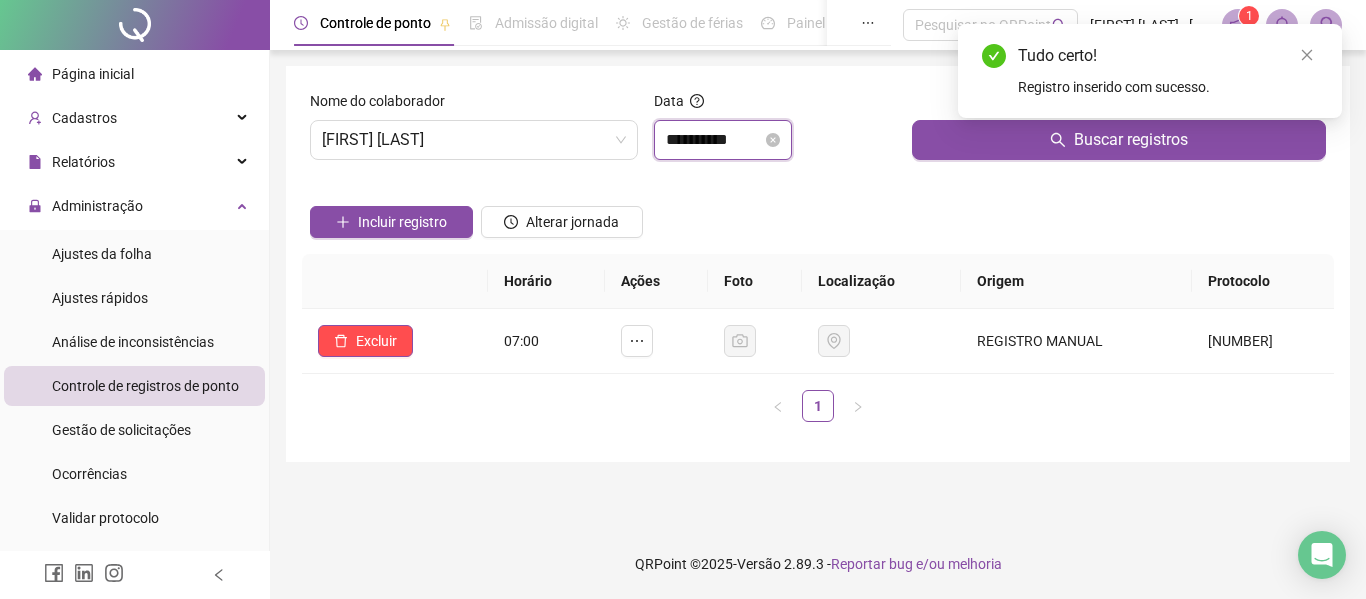 click on "**********" at bounding box center [714, 140] 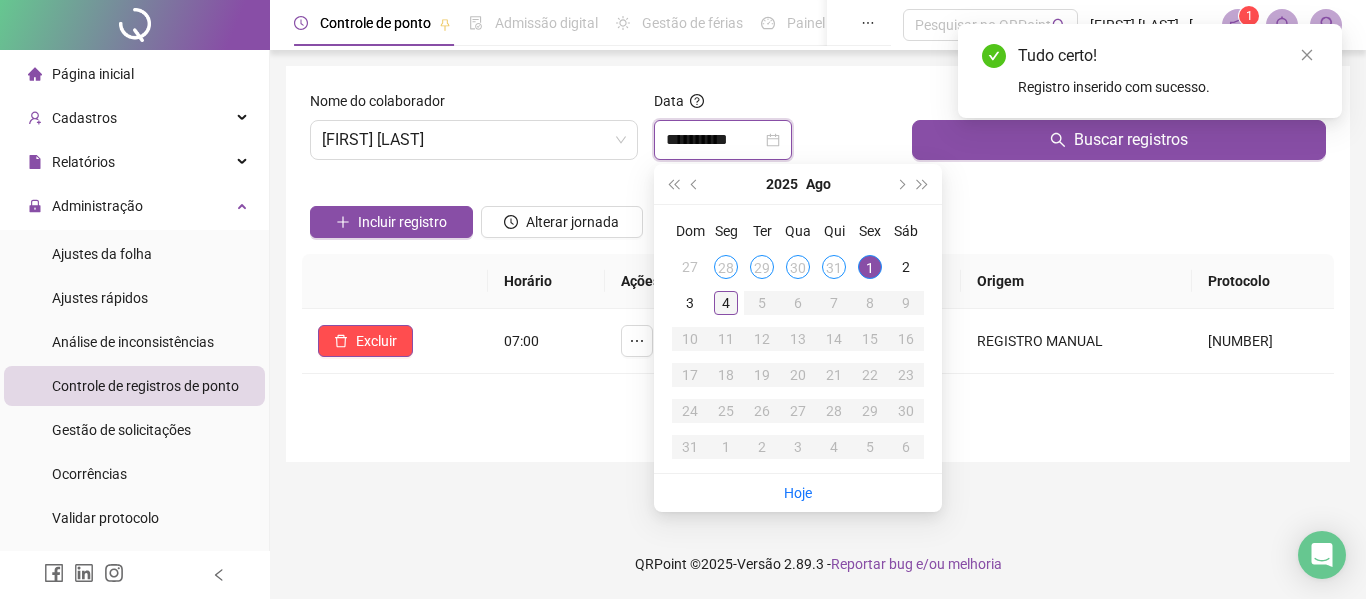 type on "**********" 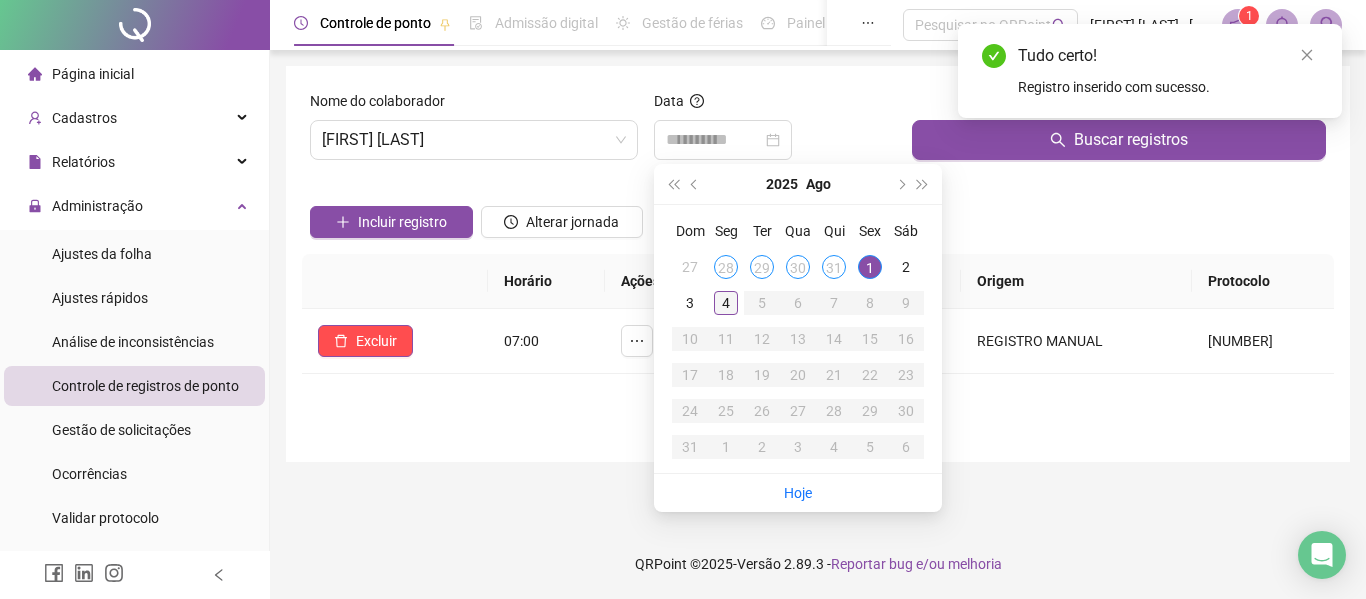 click on "4" at bounding box center [726, 303] 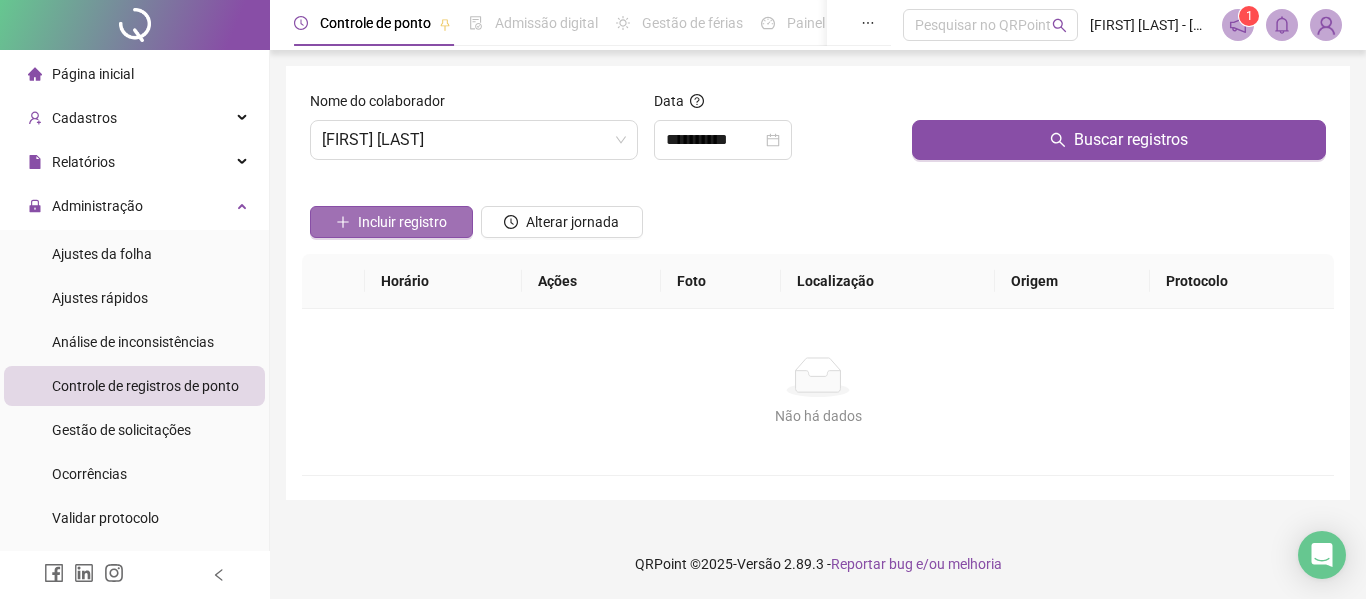 click on "Incluir registro" at bounding box center [402, 222] 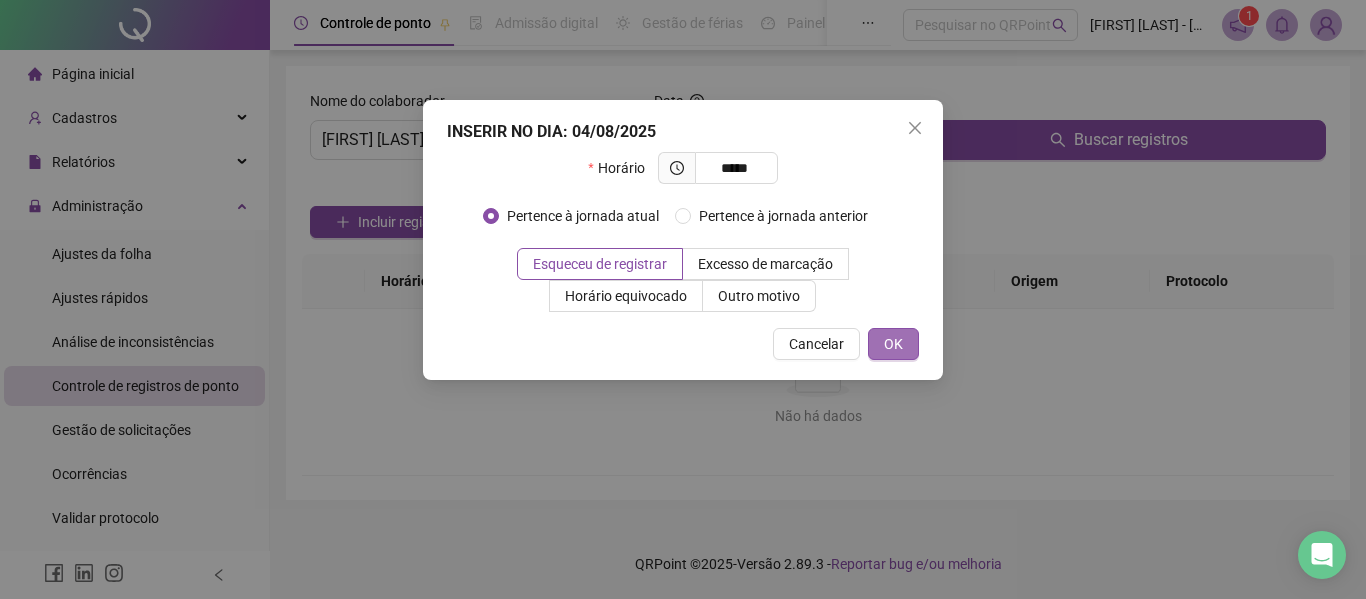 type on "*****" 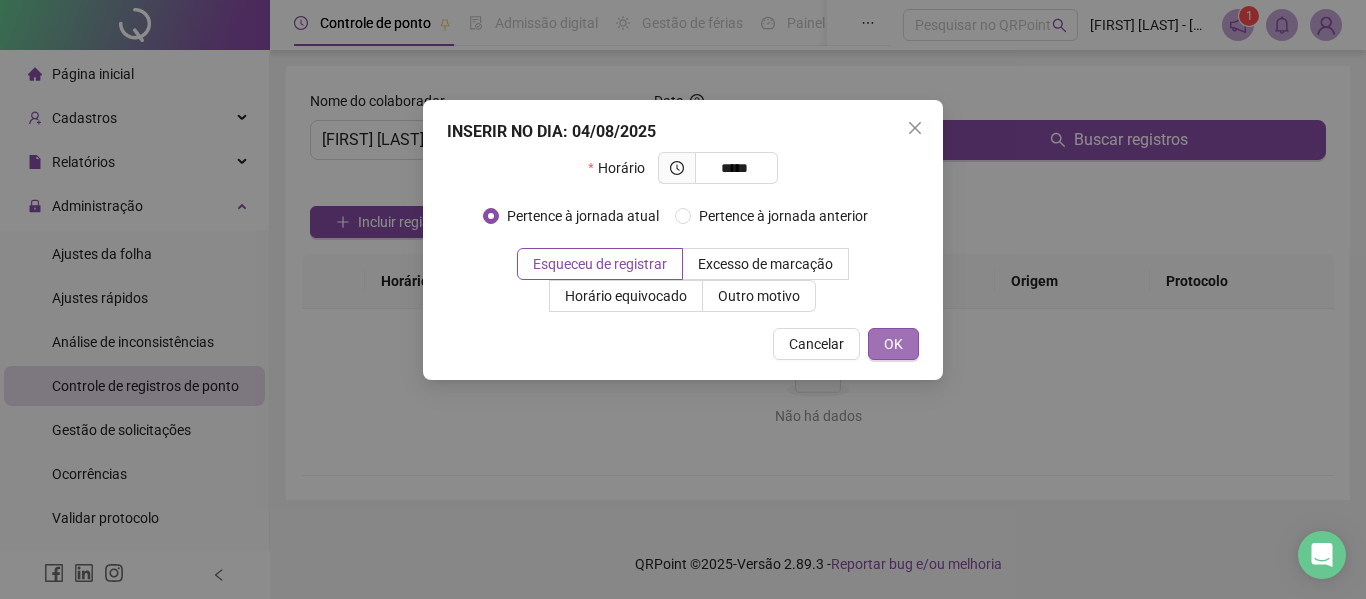 click on "OK" at bounding box center (893, 344) 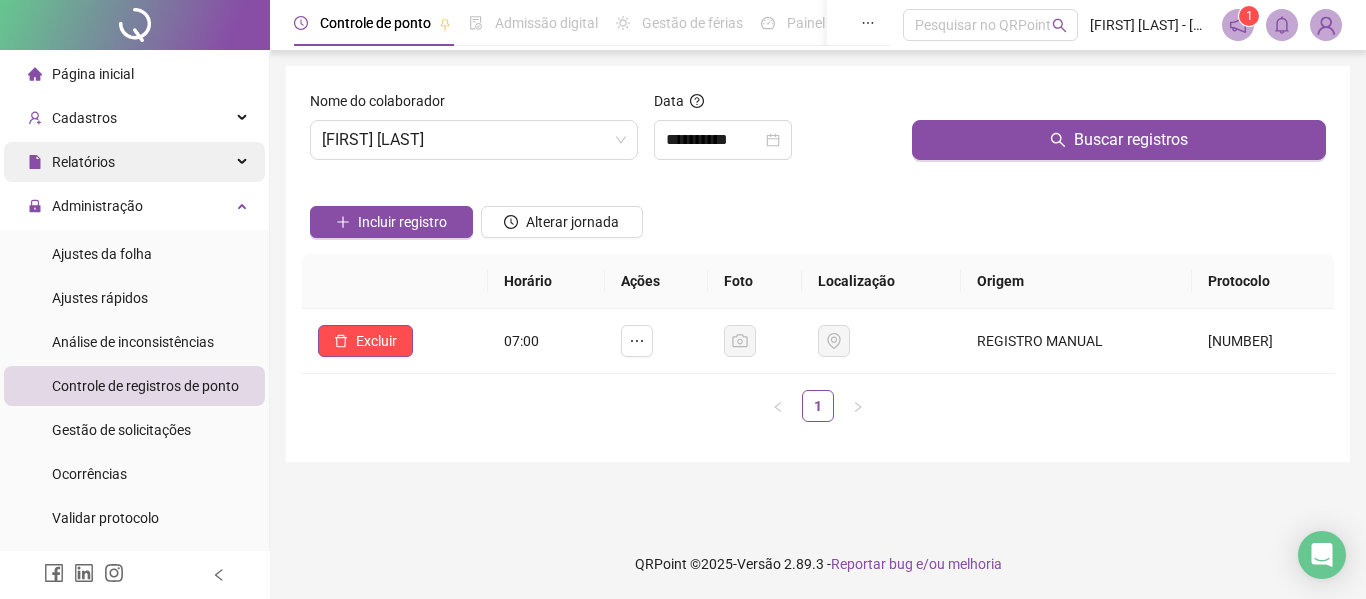 click on "Relatórios" at bounding box center (83, 162) 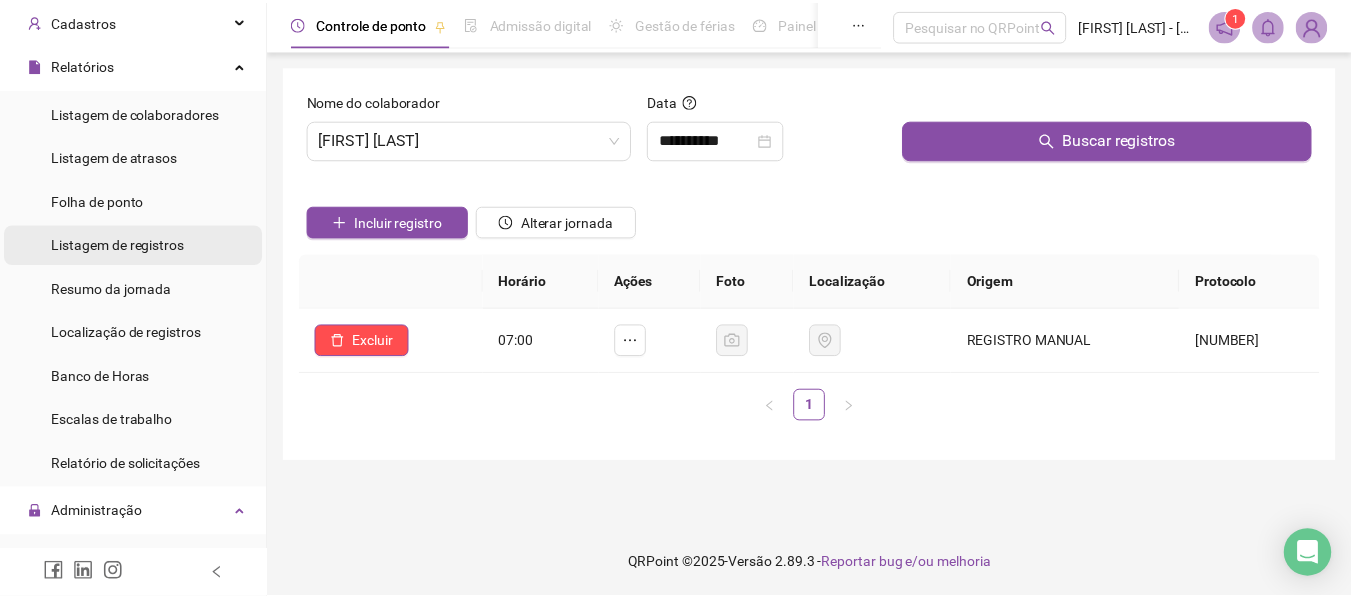 scroll, scrollTop: 0, scrollLeft: 0, axis: both 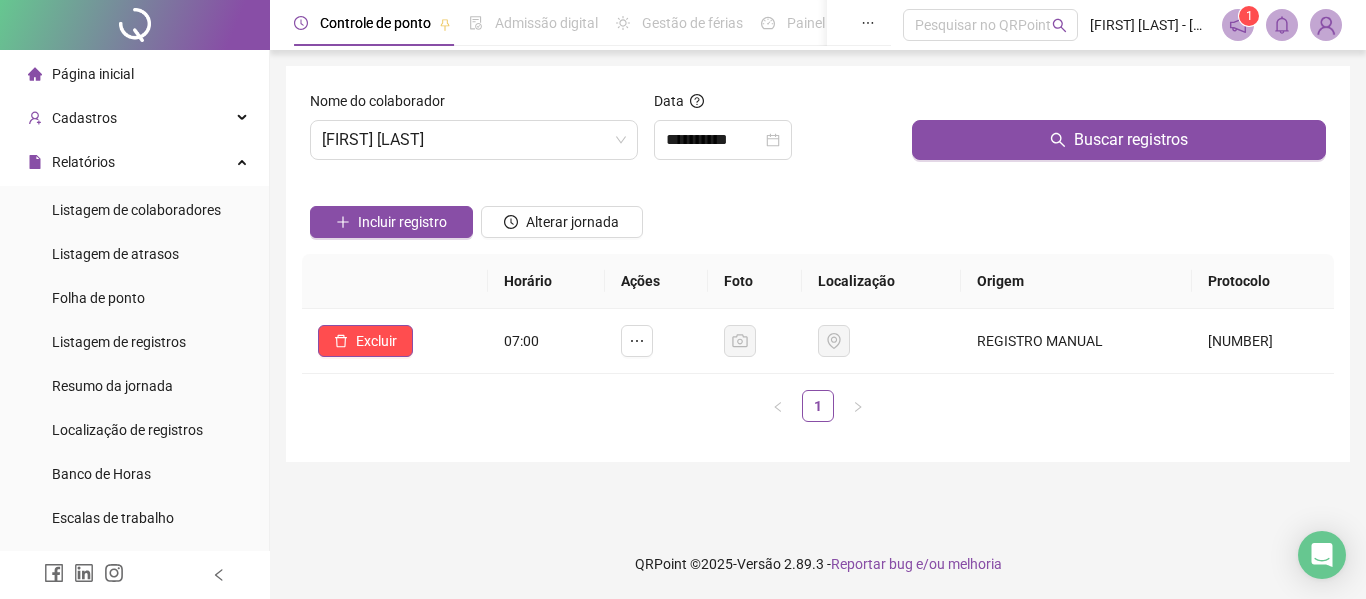 click on "Página inicial" at bounding box center (93, 74) 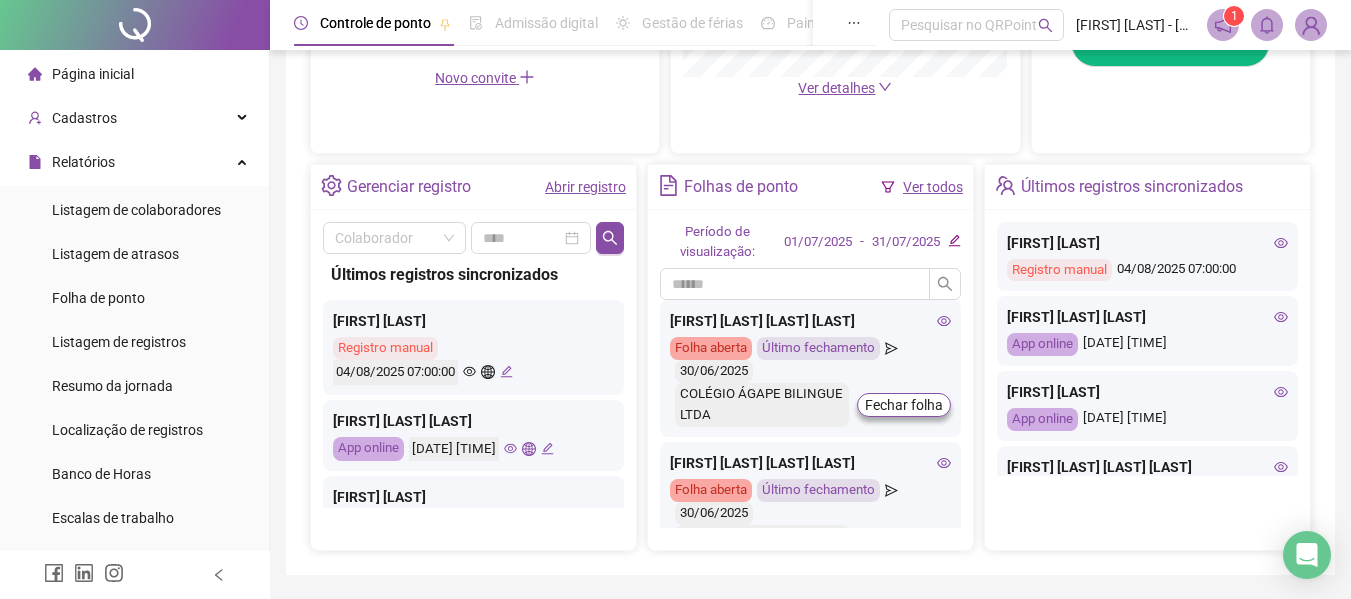 scroll, scrollTop: 695, scrollLeft: 0, axis: vertical 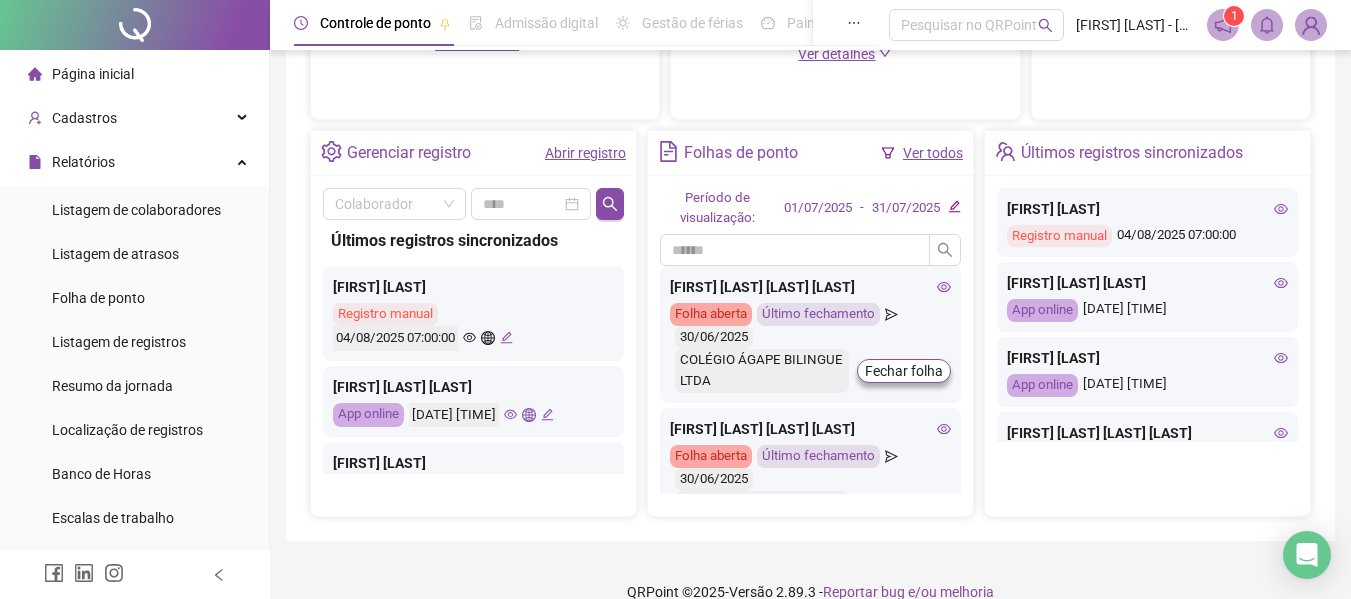 click on "Ver todos" at bounding box center [933, 153] 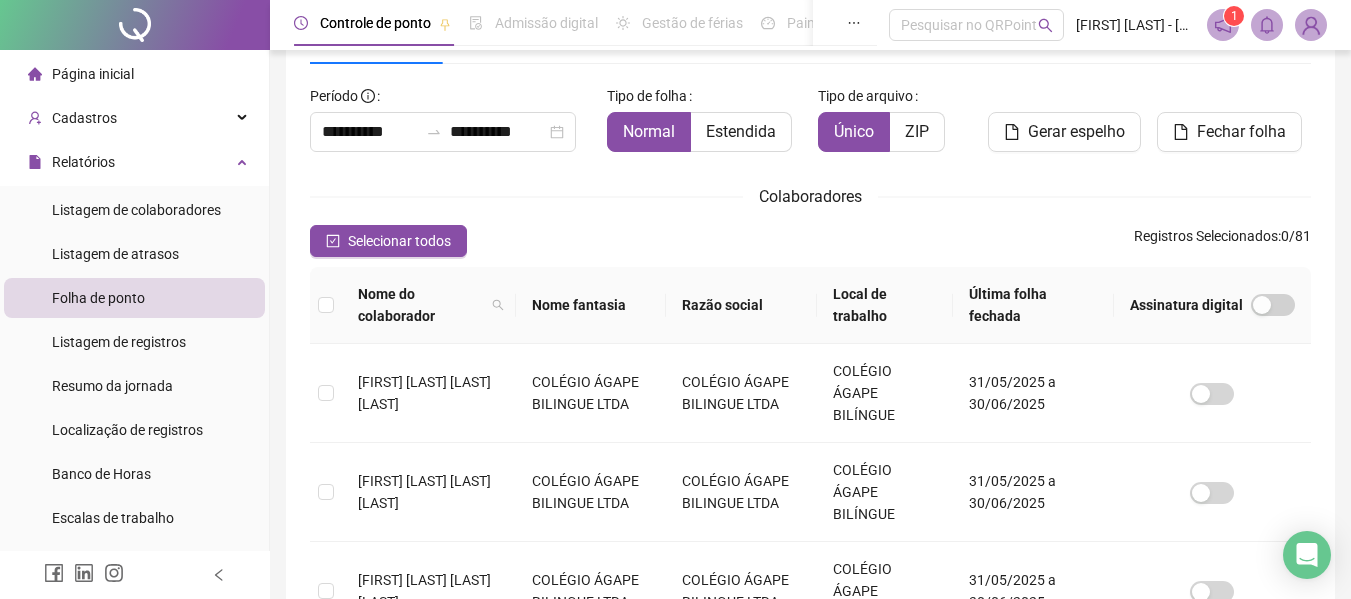 scroll, scrollTop: 110, scrollLeft: 0, axis: vertical 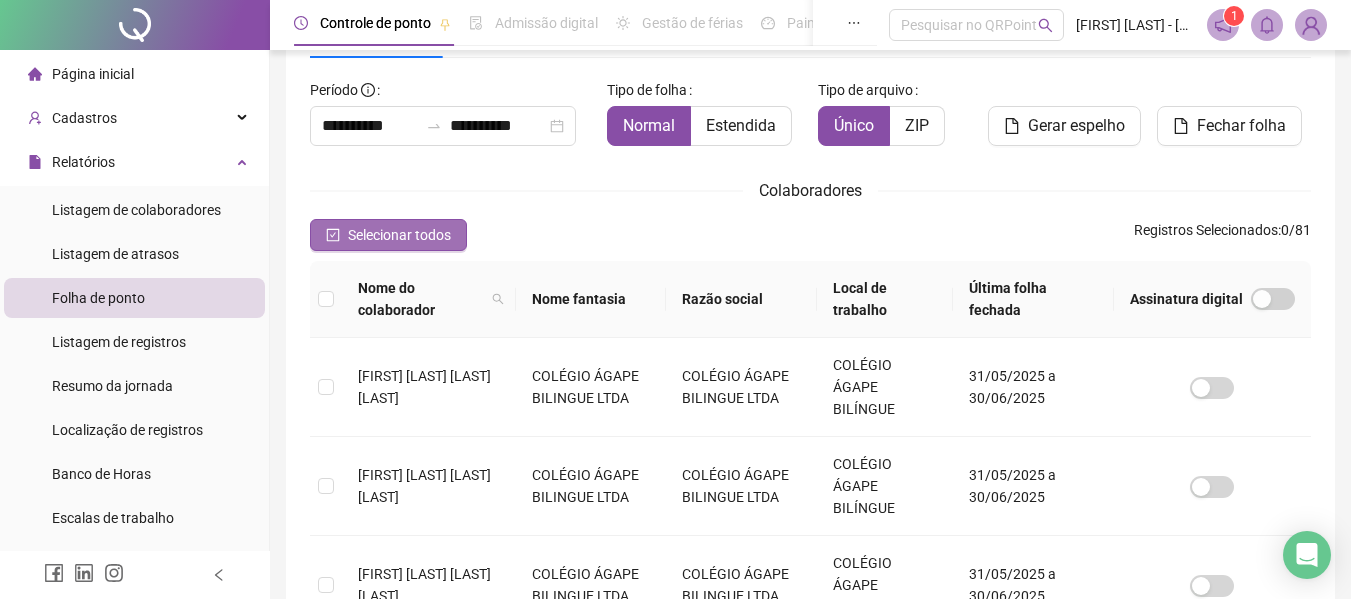 click on "Selecionar todos" at bounding box center (399, 235) 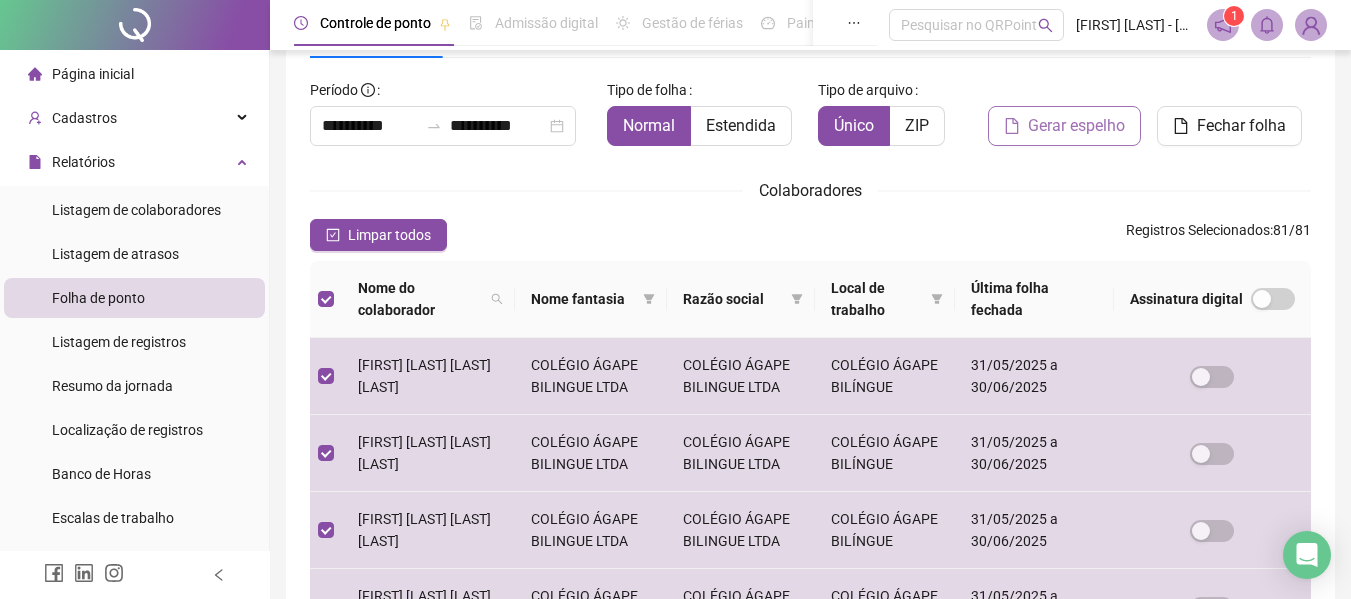 click on "Gerar espelho" at bounding box center (1076, 126) 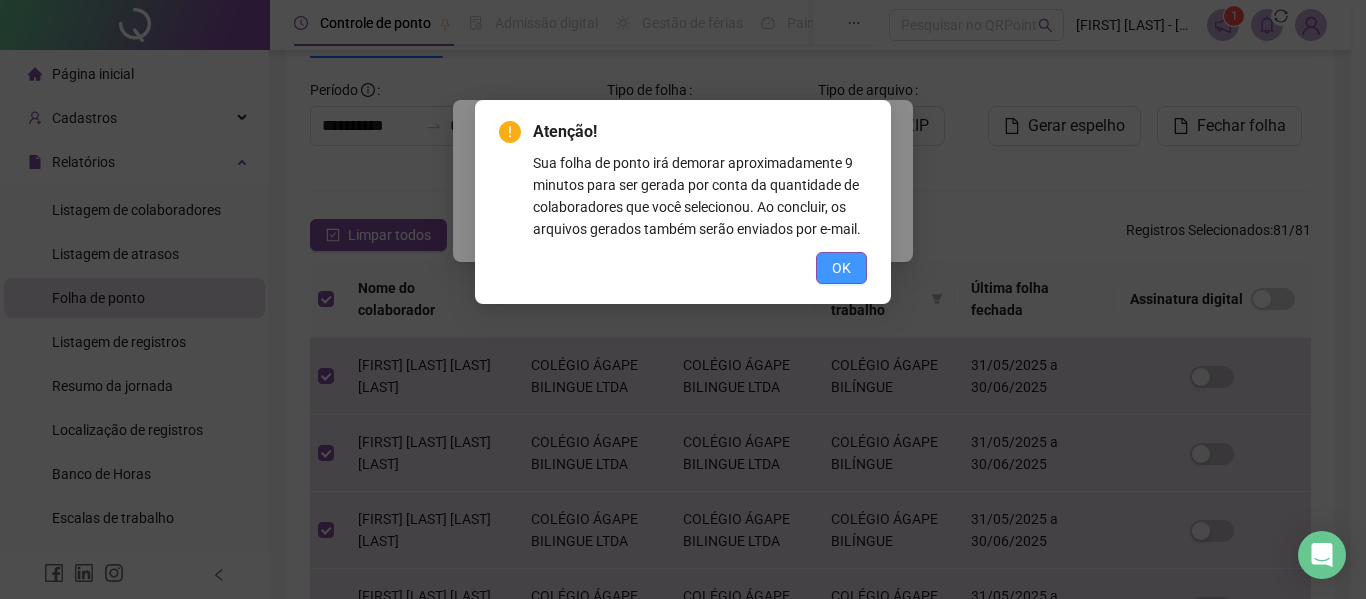 click on "OK" at bounding box center (841, 268) 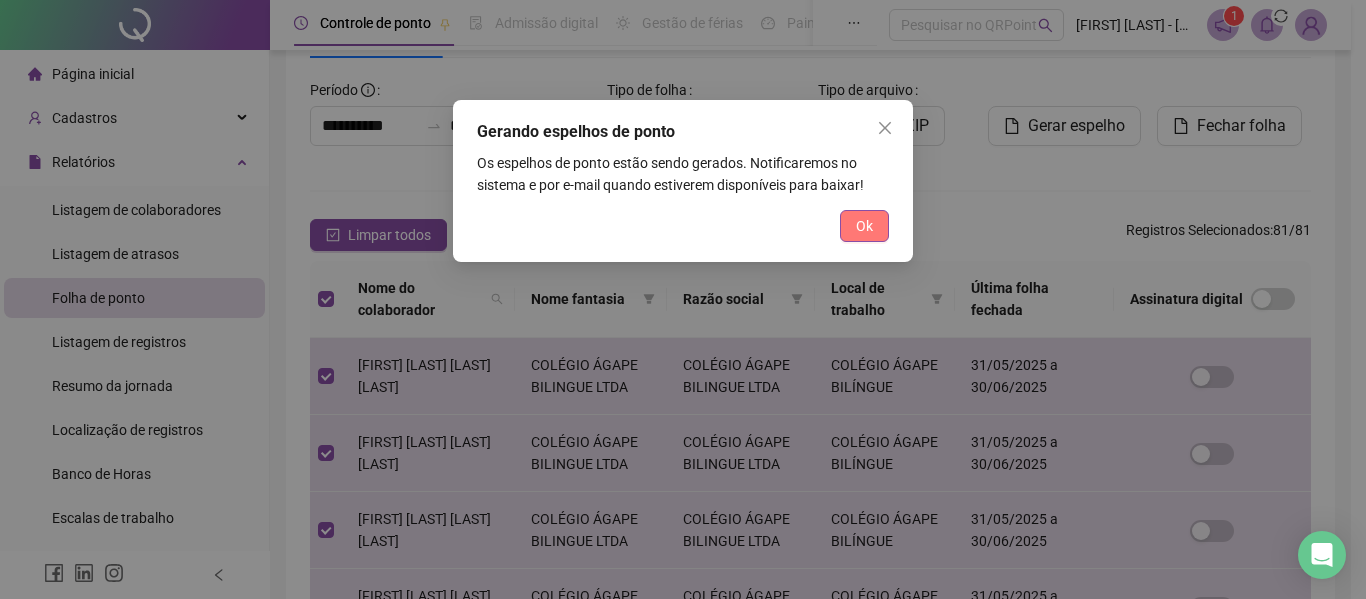 click on "Ok" at bounding box center [864, 226] 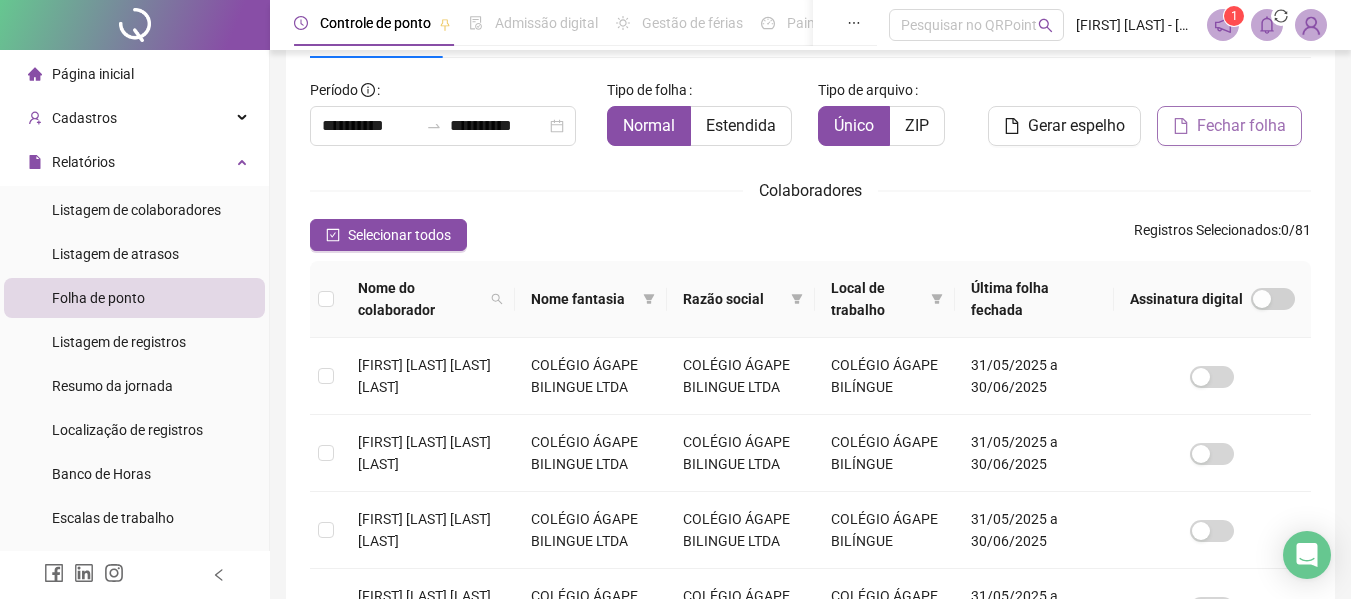 click on "Fechar folha" at bounding box center (1241, 126) 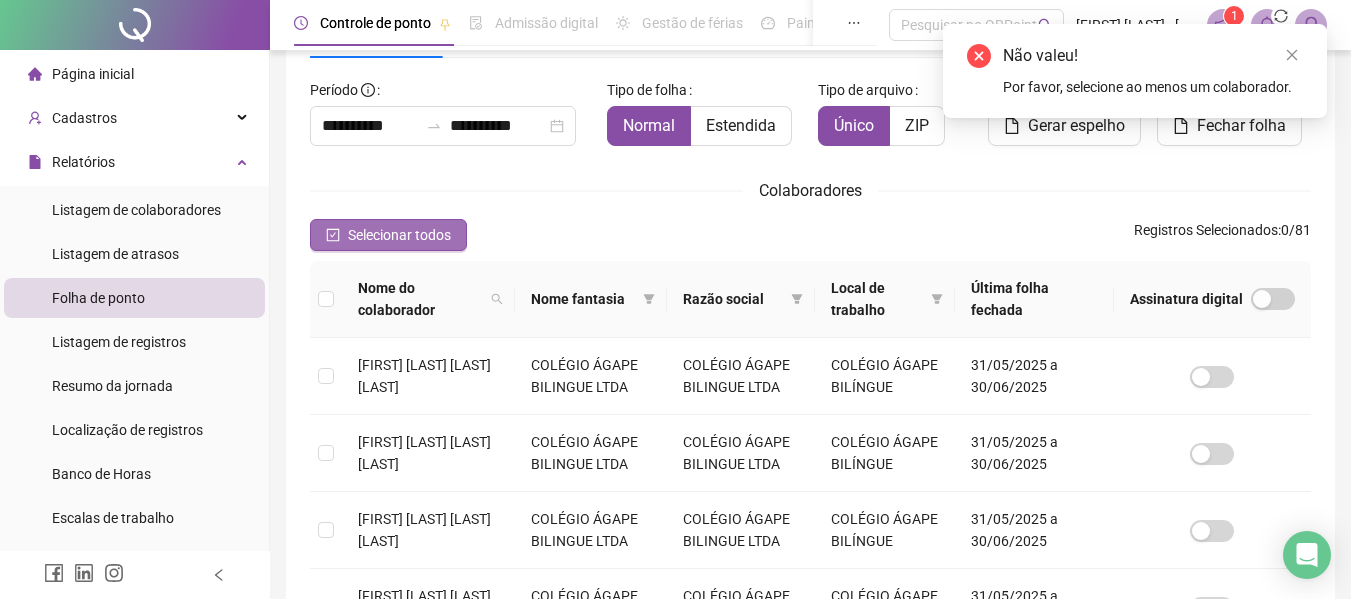 click on "Selecionar todos" at bounding box center (399, 235) 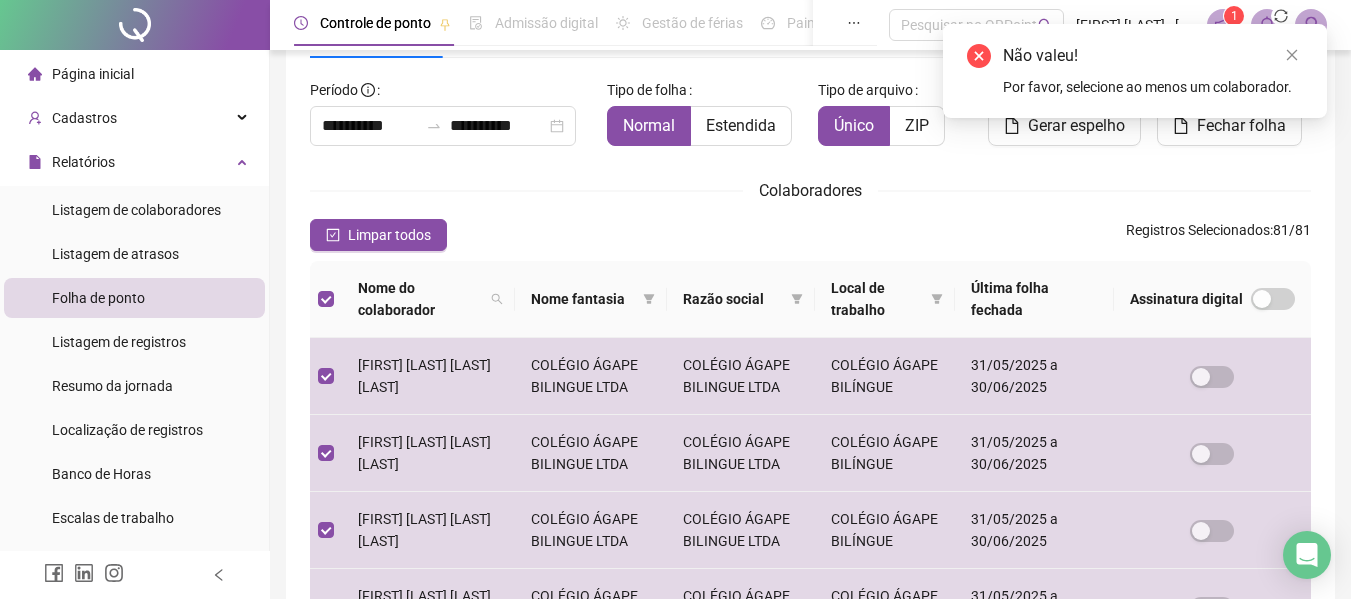 click on "Não valeu! Por favor, selecione ao menos um colaborador." at bounding box center [1135, 71] 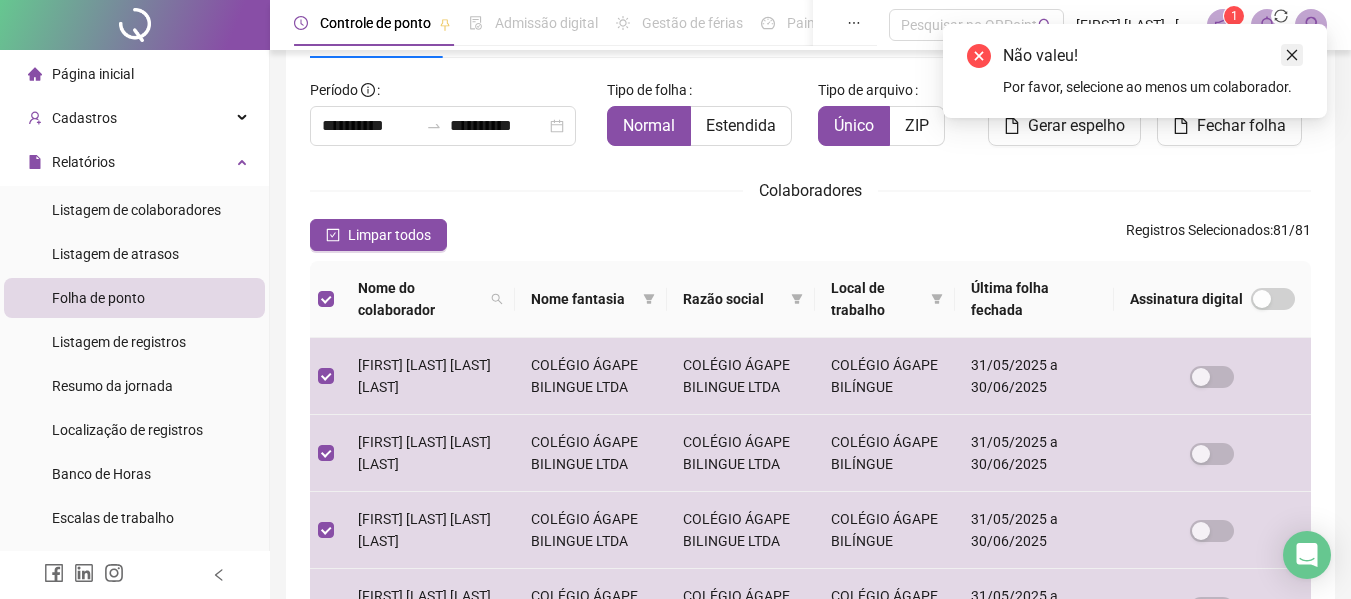 click at bounding box center [1292, 55] 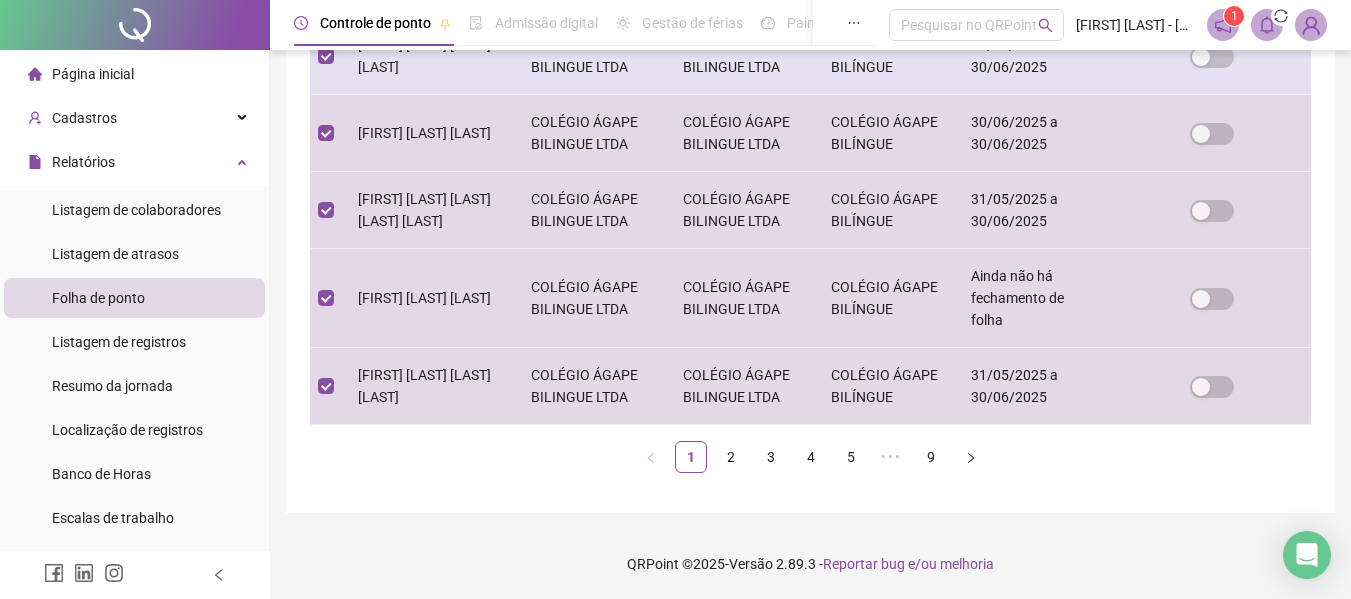 scroll, scrollTop: 1013, scrollLeft: 0, axis: vertical 